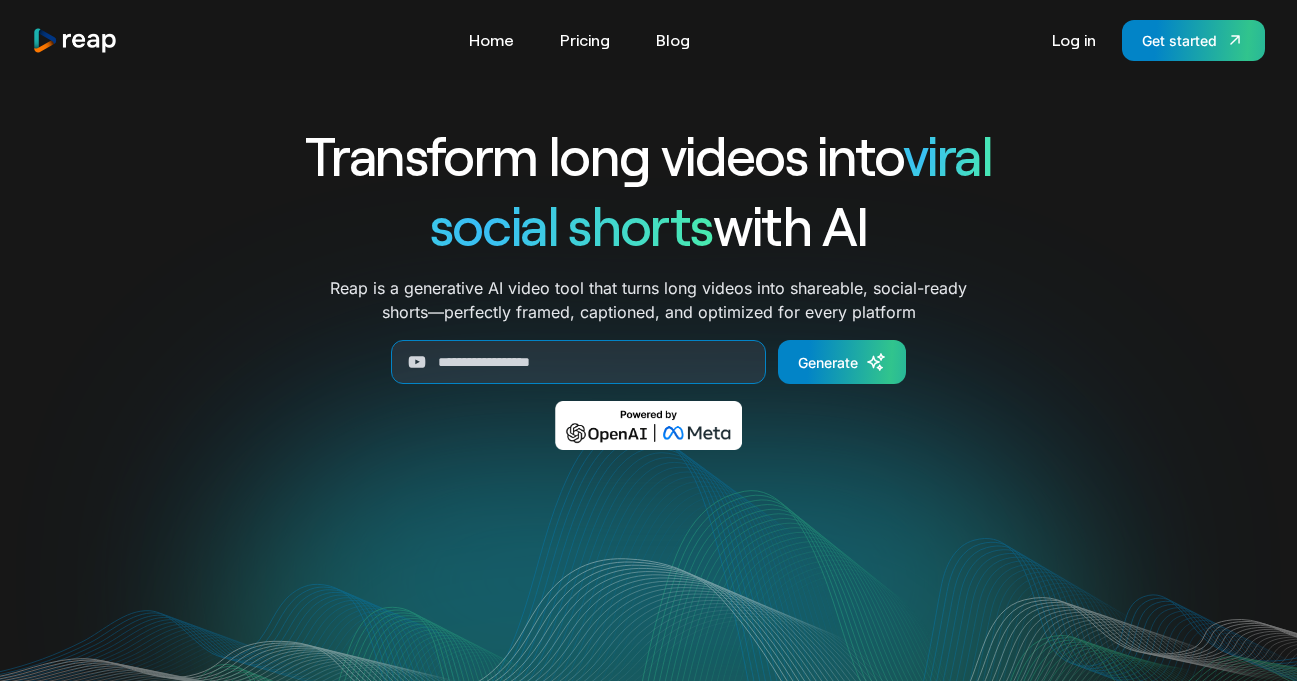 scroll, scrollTop: 0, scrollLeft: 0, axis: both 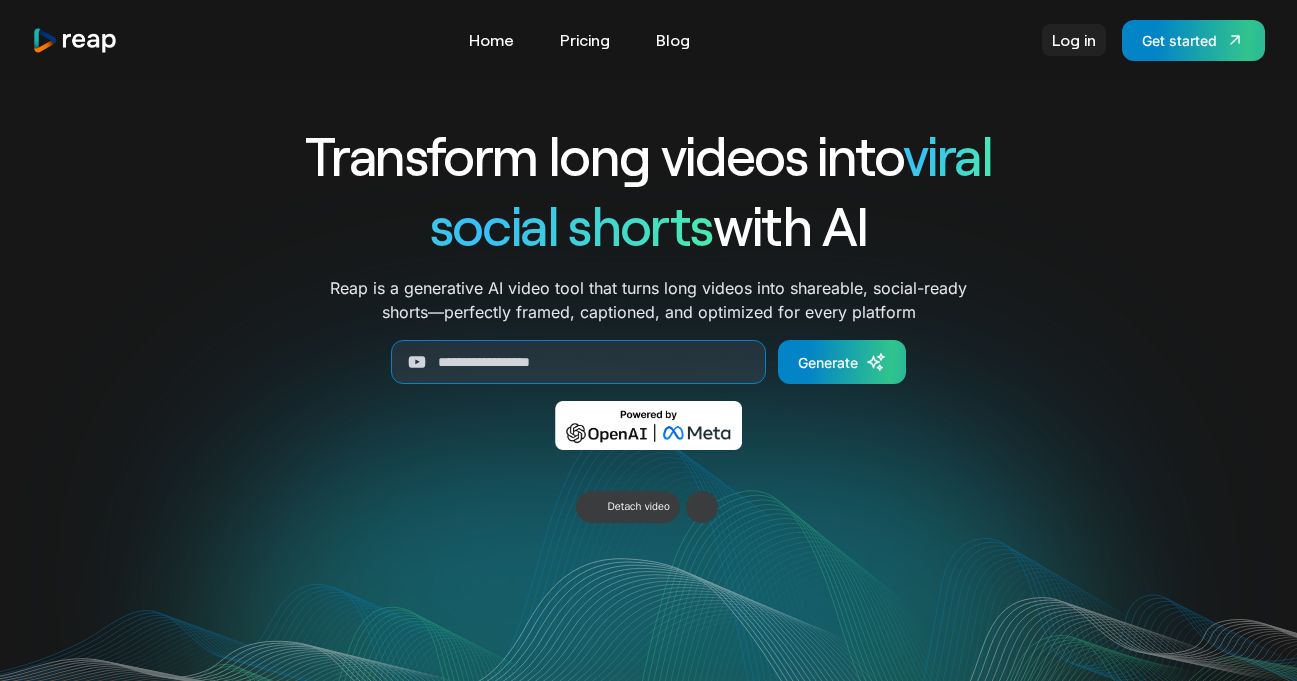 click on "Log in" at bounding box center (1074, 40) 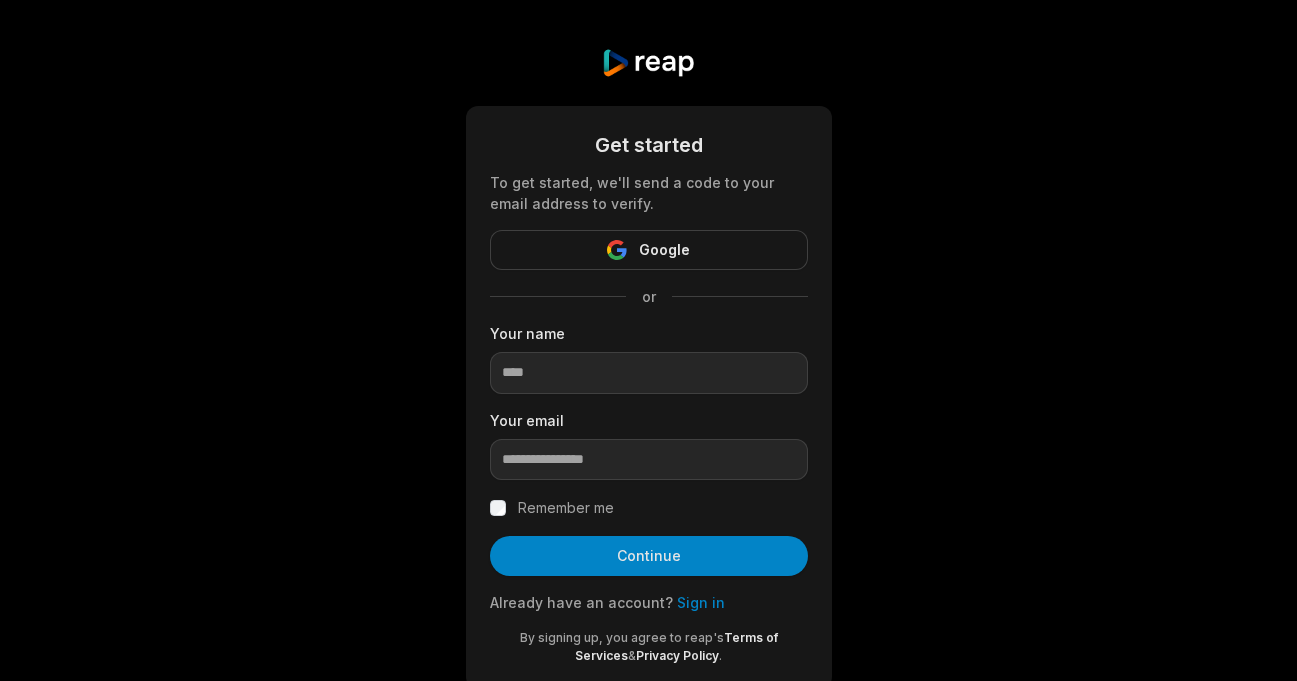 scroll, scrollTop: 0, scrollLeft: 0, axis: both 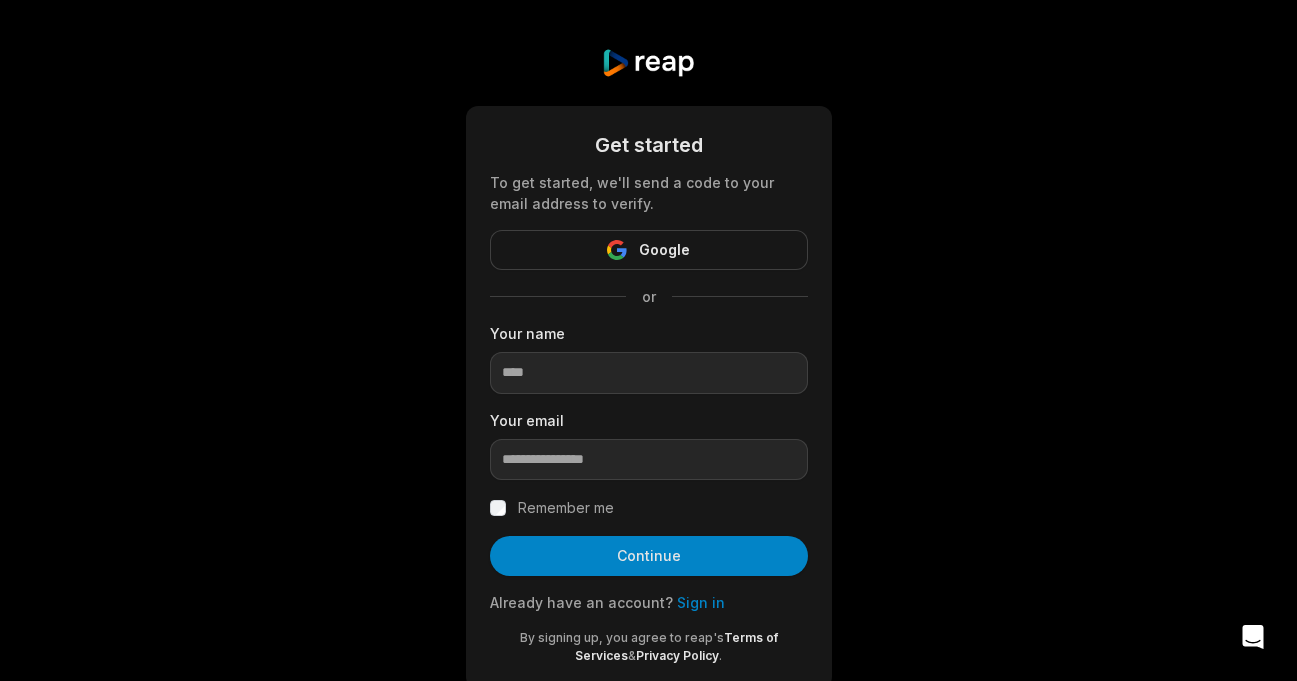 click on "Sign in" at bounding box center (701, 602) 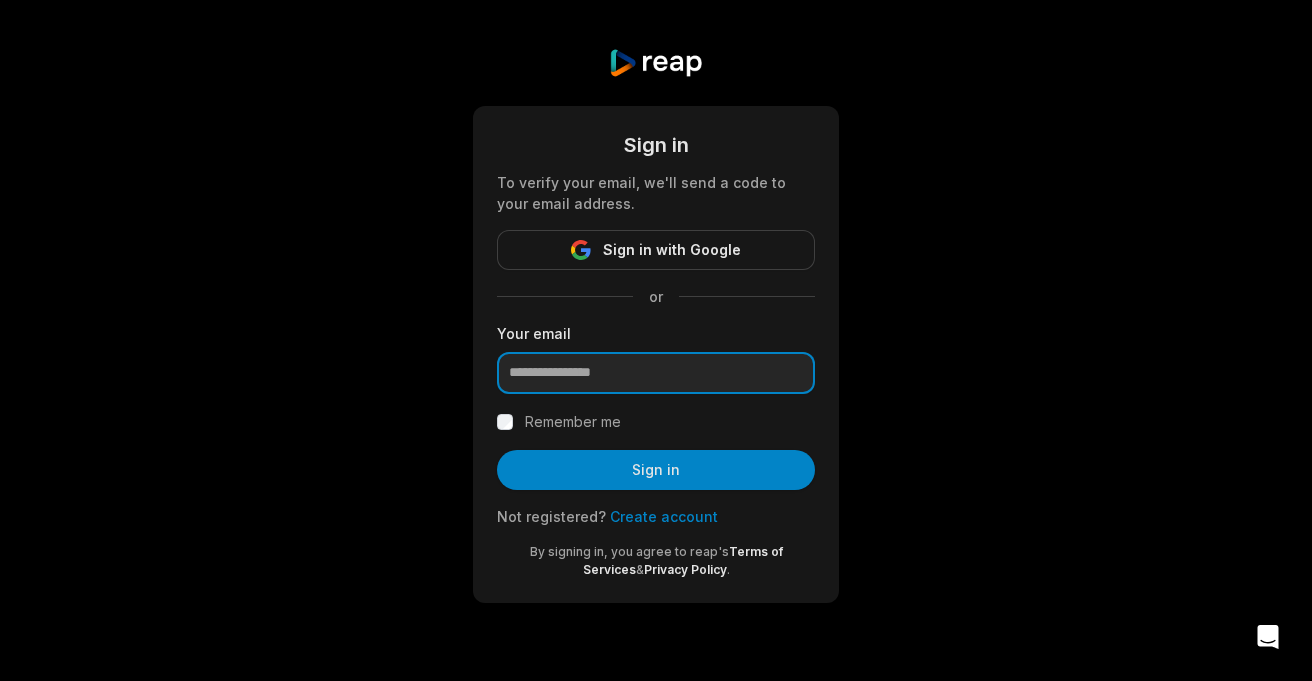 click at bounding box center [656, 373] 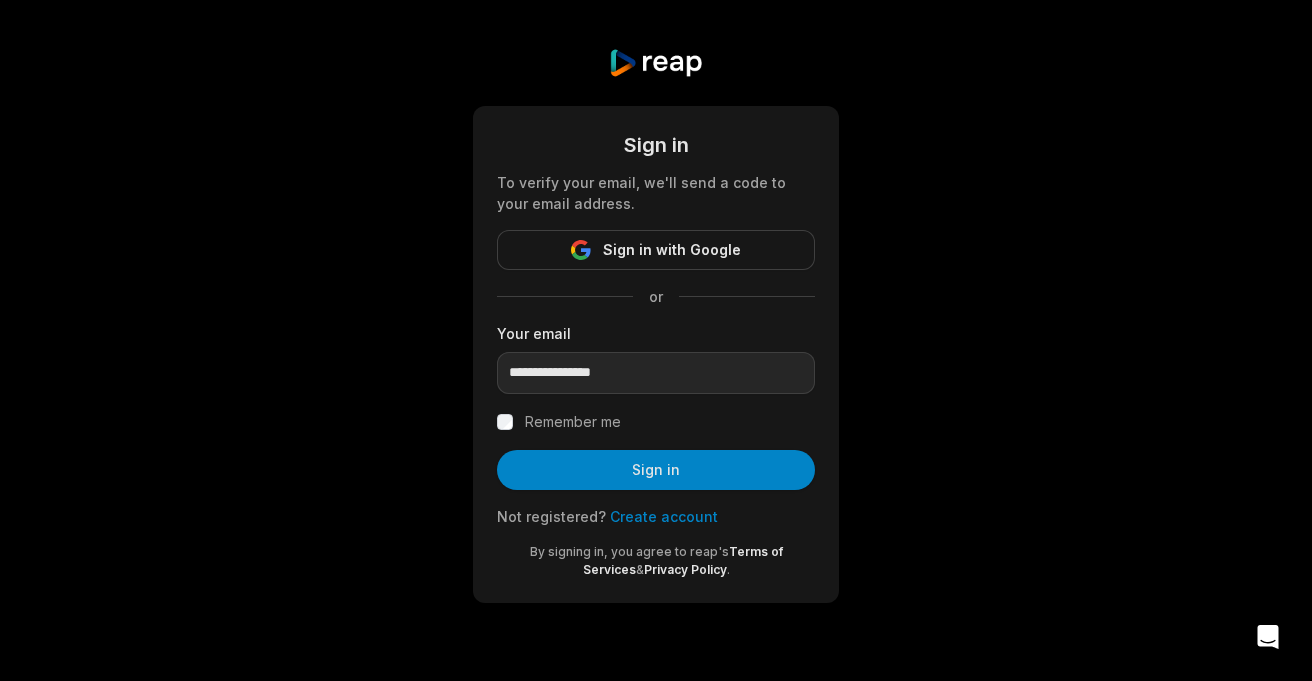 click on "Remember me" at bounding box center (573, 422) 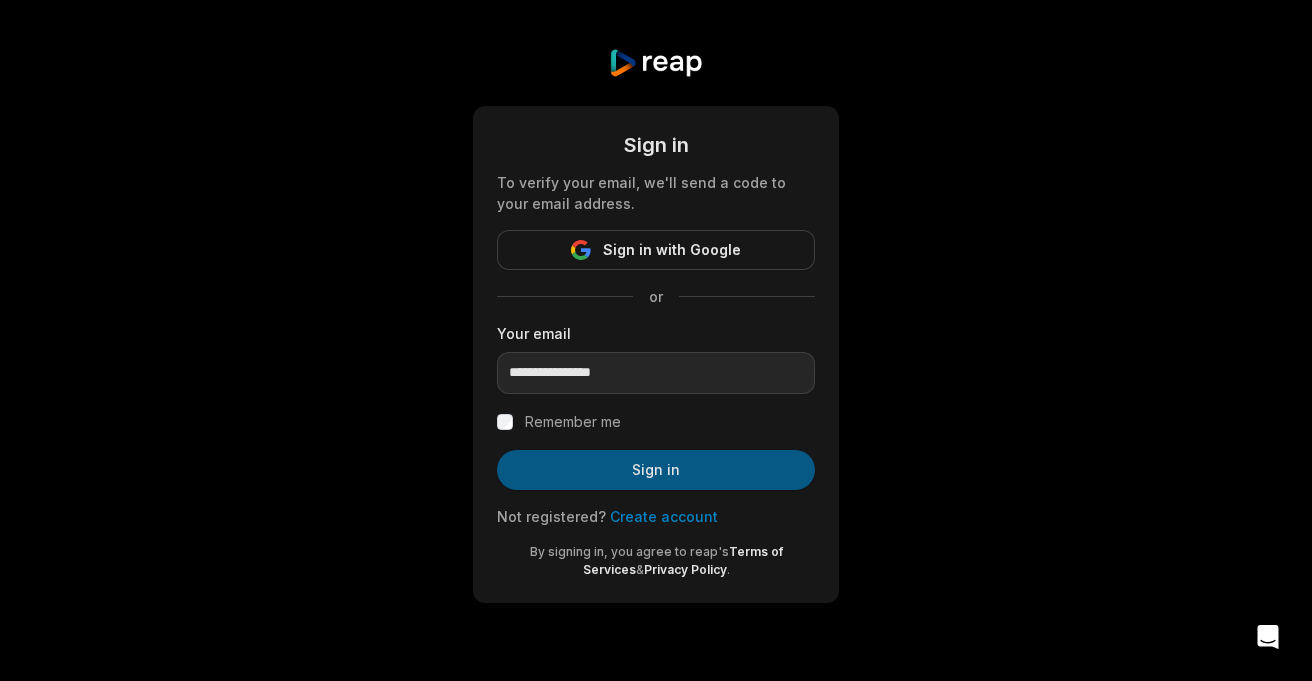 click on "Sign in" at bounding box center (656, 470) 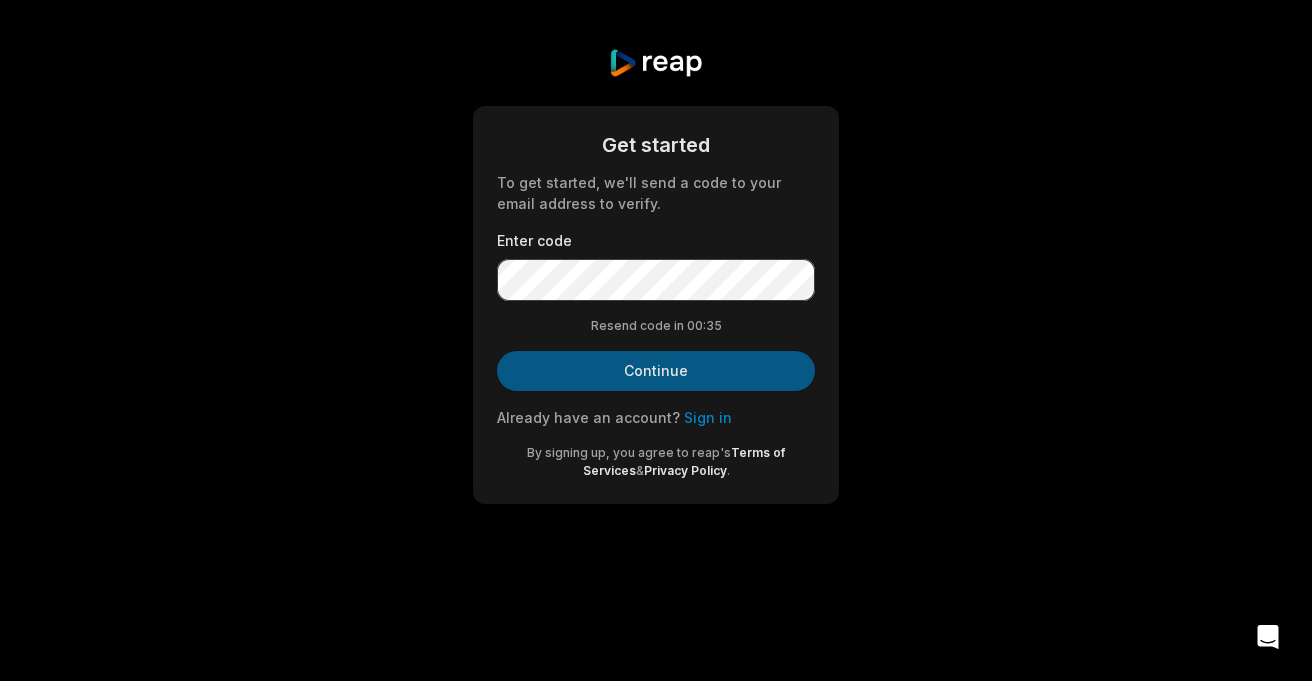 click on "Continue" at bounding box center (656, 371) 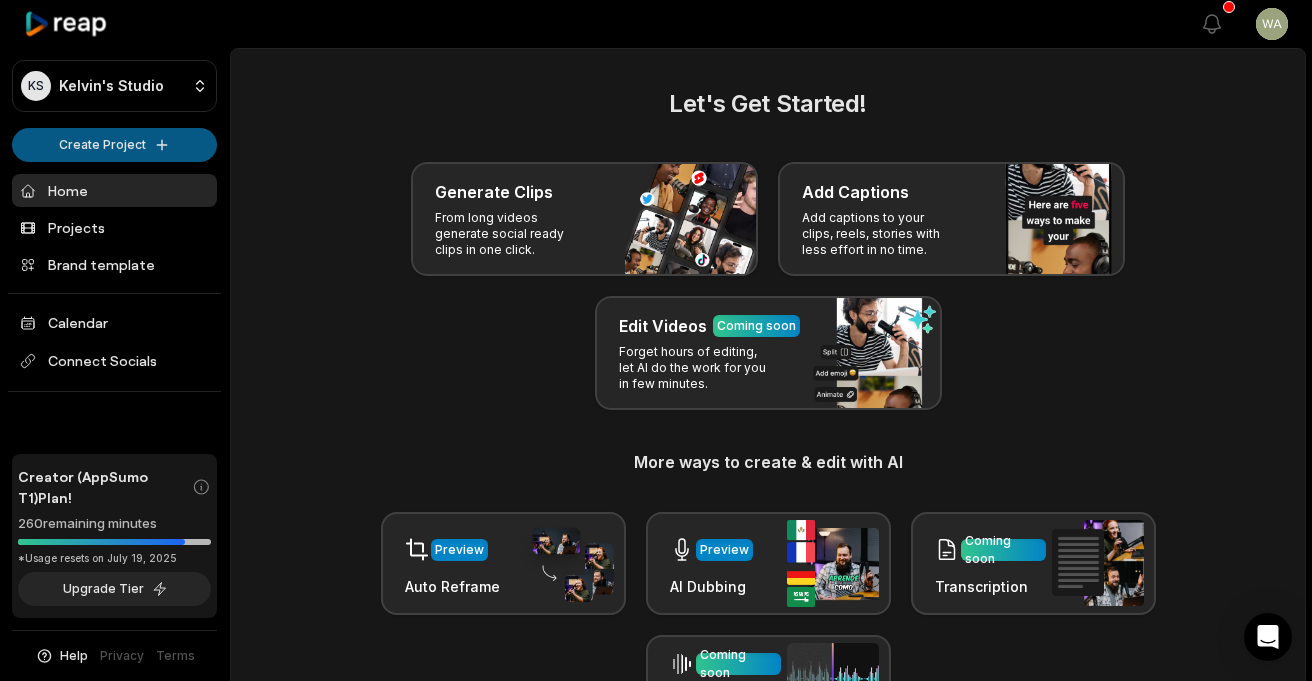 click on "KS Kelvin's Studio Create Project Home Projects Brand template Calendar Connect Socials Creator (AppSumo T1)  Plan! 260  remaining minutes *Usage resets on July 19, 2025 Upgrade Tier Help Privacy Terms Open sidebar View notifications Open user menu   Let's Get Started! Generate Clips From long videos generate social ready clips in one click. Add Captions Add captions to your clips, reels, stories with less effort in no time. Edit Videos Coming soon Forget hours of editing, let AI do the work for you in few minutes. More ways to create & edit with AI Preview Auto Reframe Preview AI Dubbing Coming soon Transcription Coming soon Noise removal Recent Projects View all Processing Dubbing 04:34 Upload Leads_ CSV and Google Sheets Tutorial Open options 3 days ago View Clips Clips 04:39 WACONZY - AMOSU (OFFICIAL VIDEO) ENGLISH POP HITS 2020 | POPULAR SONG| TOP HITS 2020| BEST POP HITS Open options 10 days ago Processing failed Retry Clips 00:00 Open options 10 days ago View Clips Clips 02:10 Open options 10 days ago" at bounding box center [656, 340] 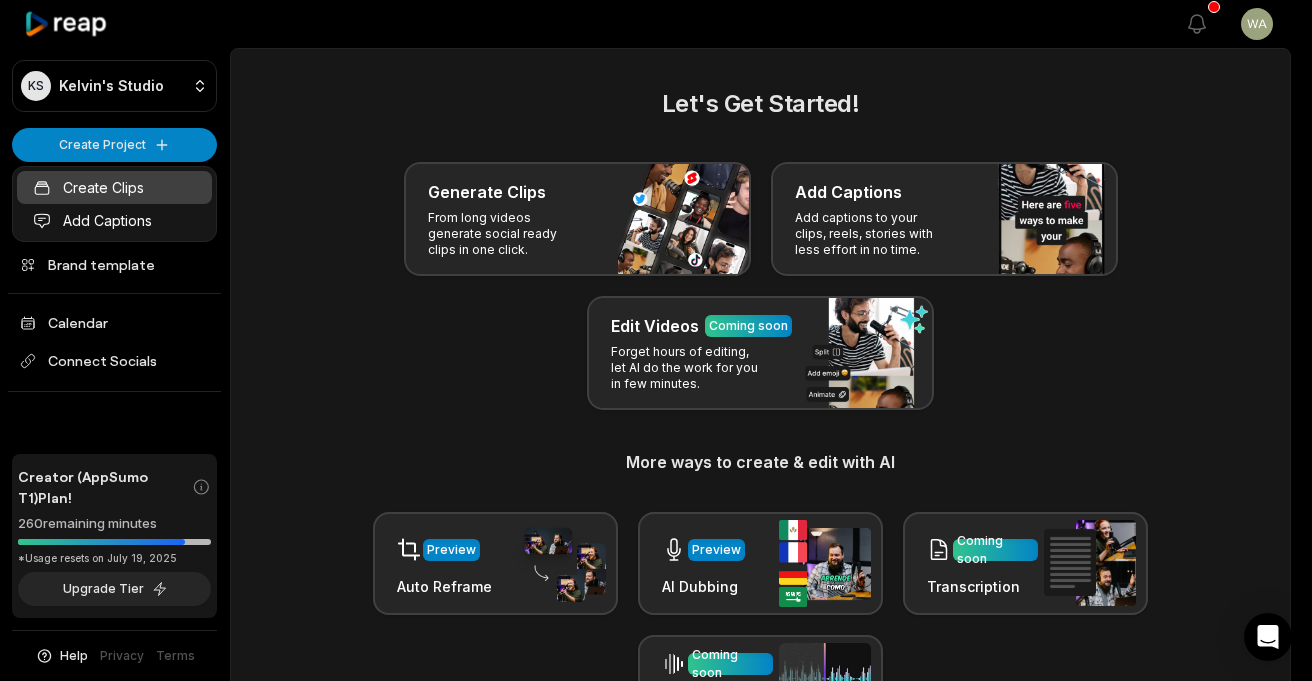 click on "Create Clips" at bounding box center [114, 187] 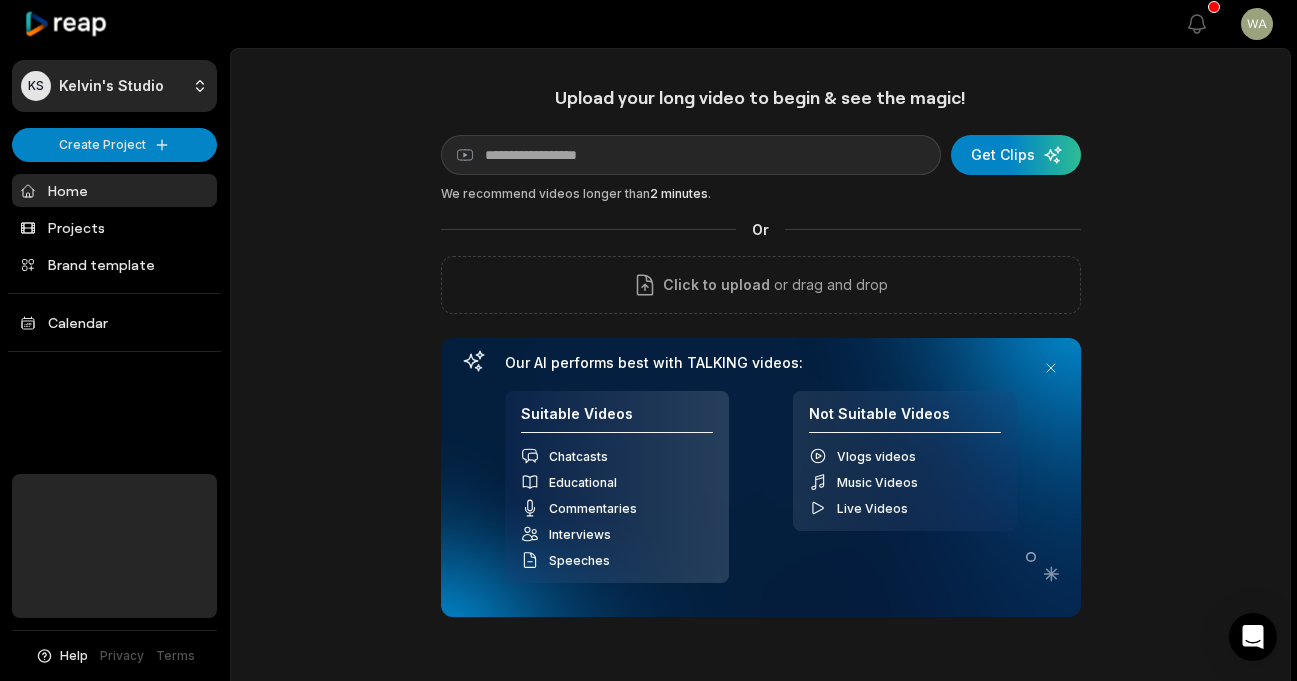 scroll, scrollTop: 0, scrollLeft: 0, axis: both 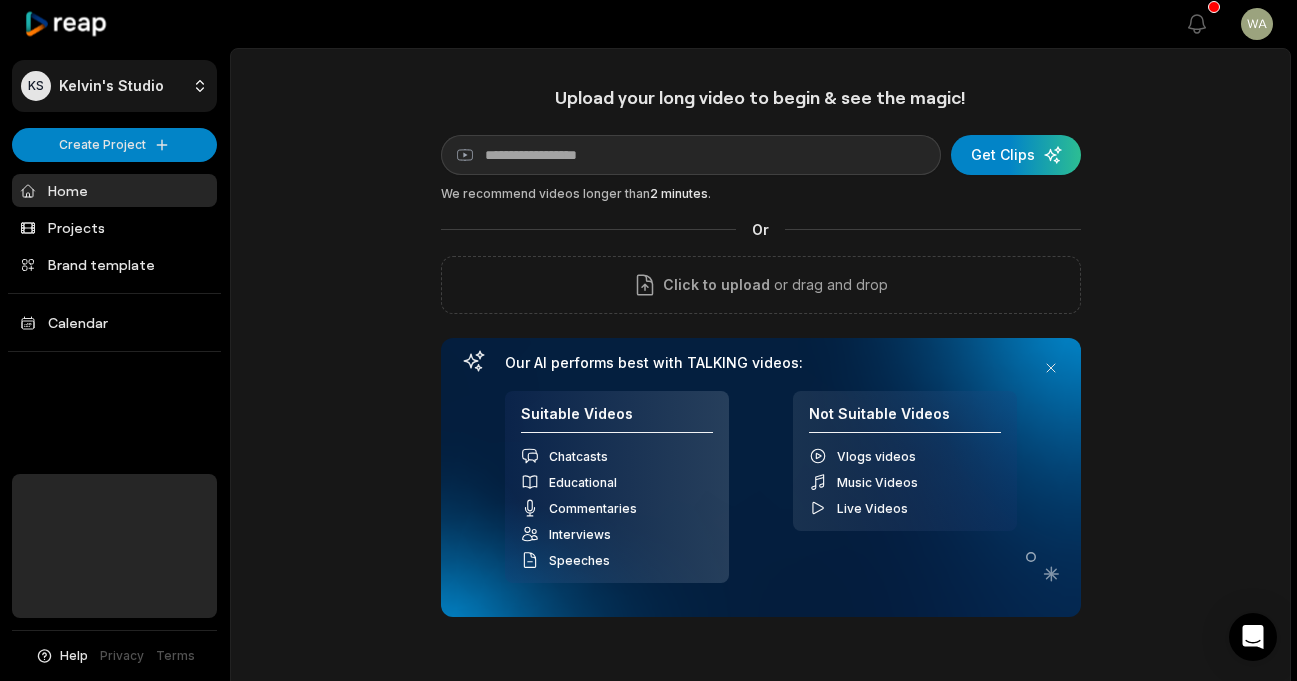 click on "KS Kelvin's Studio Create Project Home Projects Brand template Calendar Help Privacy Terms Open sidebar View notifications Open user menu   Upload your long video to begin & see the magic! YouTube link Get Clips We recommend videos longer than  2 minutes . Or Click to upload or drag and drop Our AI performs best with TALKING videos: Suitable Videos Chatcasts Educational  Commentaries  Interviews  Speeches Not Suitable Videos Vlogs videos Music Videos Live Videos Recent Projects View all Made with   in [CITY]" at bounding box center (648, 340) 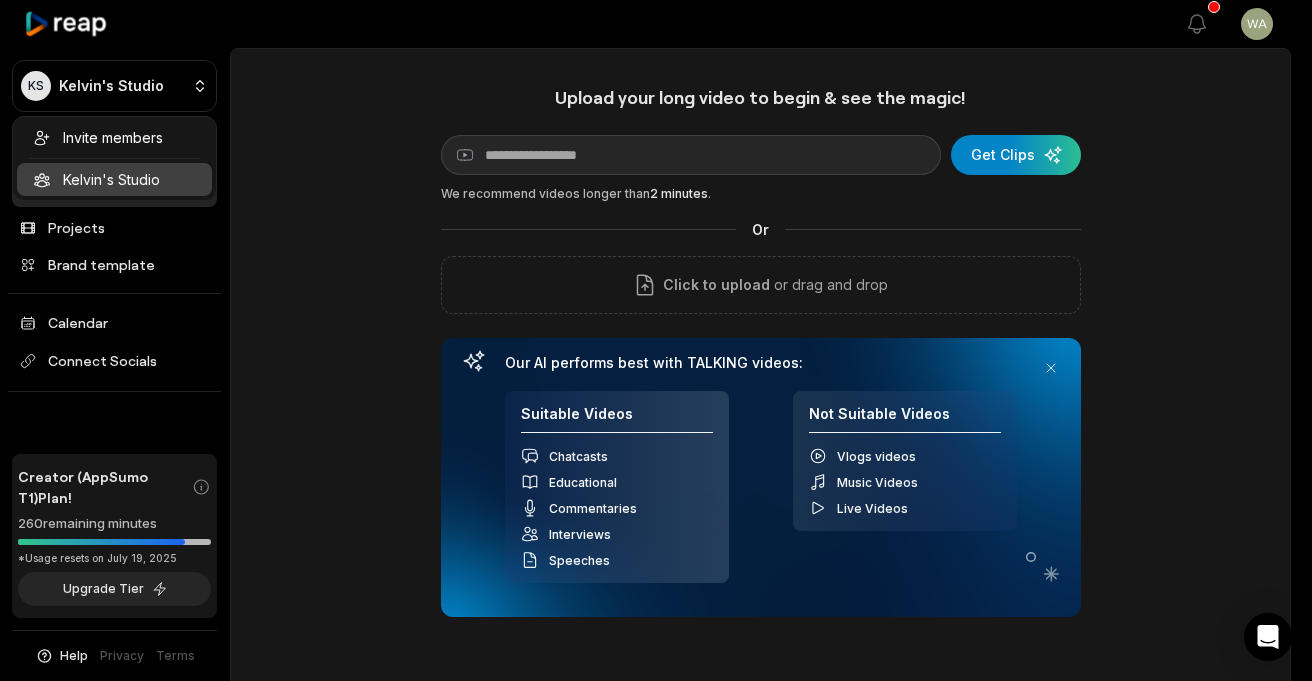 click on "KS Kelvin's Studio Create Project Home Projects Brand template Calendar Connect Socials Creator (AppSumo T1)  Plan! 260  remaining minutes *Usage resets on [DATE] Upgrade Tier Help Privacy Terms Open sidebar View notifications Open user menu   Upload your long video to begin & see the magic! YouTube link Get Clips We recommend videos longer than  2 minutes . Or Click to upload or drag and drop Our AI performs best with TALKING videos: Suitable Videos Chatcasts Educational  Commentaries  Interviews  Speeches Not Suitable Videos Vlogs videos Music Videos Live Videos Recent Projects View all View Clips Dubbing 04:34 Upload Leads_ CSV and Google Sheets Tutorial Open options 3 days ago View Clips Clips 04:39 WACONZY - AMOSU (OFFICIAL VIDEO) ENGLISH POP HITS 2020 | POPULAR SONG| TOP HITS 2020| BEST POP HITS Open options 10 days ago Processing failed Retry Clips 00:00 OGBONO BY WACONZY (OFFICIAL MUSIC VIDEO) AFROBEATS 2020 VIDEO|NAIJA LATEST SONGS 2020-NIGERIAN MUSIC Open options 10 days ago View Clips Clips" at bounding box center (656, 340) 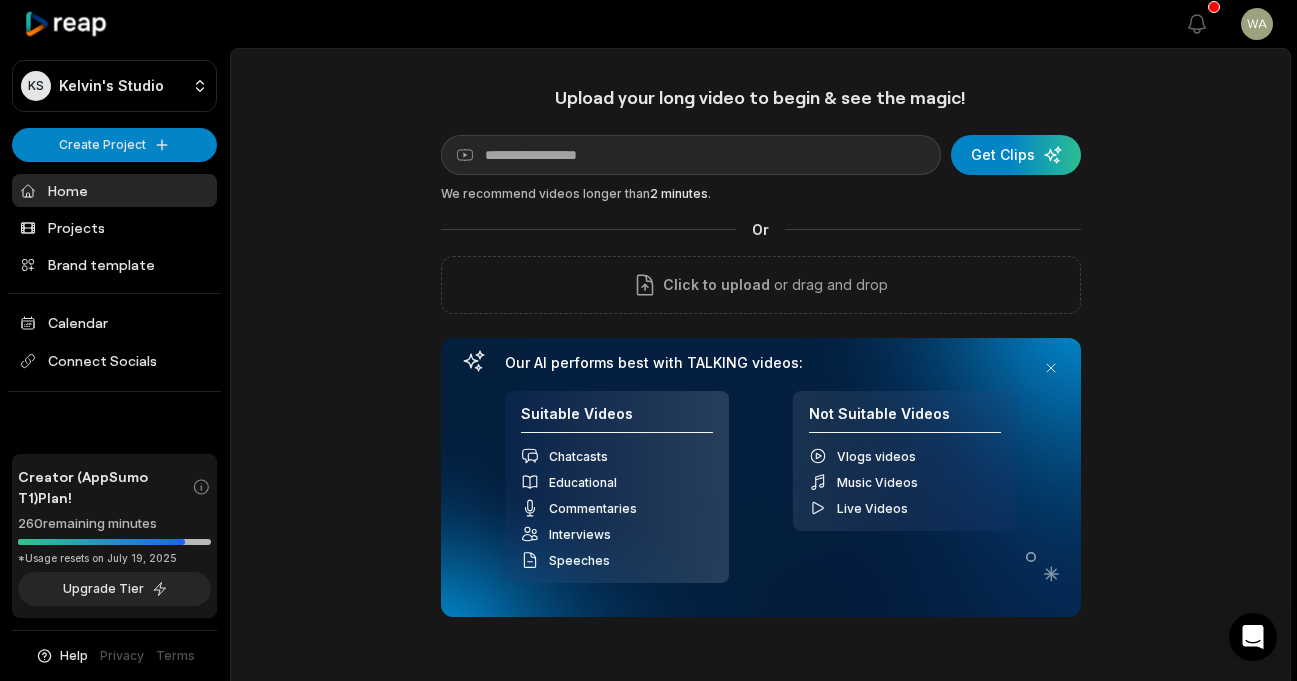 click 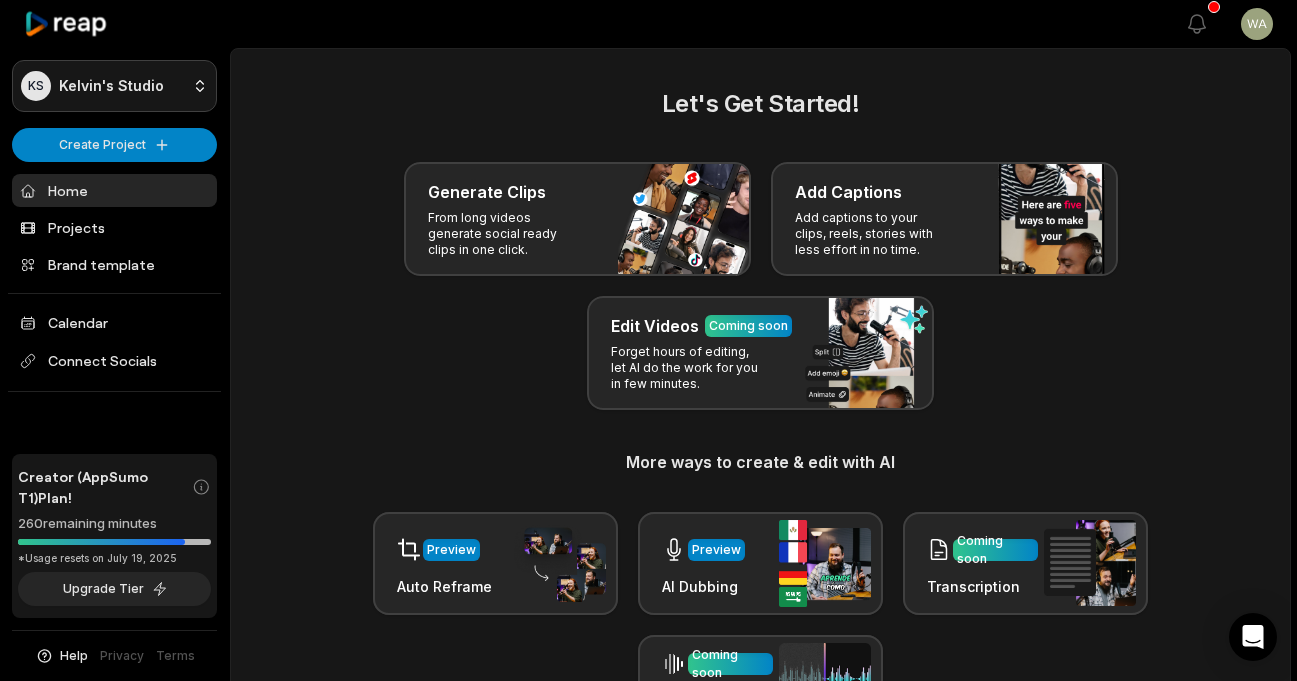 click on "KS Kelvin's Studio Create Project Home Projects Brand template Calendar Connect Socials Creator (AppSumo T1)  Plan! 260  remaining minutes *Usage resets on [DATE] Upgrade Tier Help Privacy Terms Open sidebar View notifications Open user menu   Let's Get Started! Generate Clips From long videos generate social ready clips in one click. Add Captions Add captions to your clips, reels, stories with less effort in no time. Edit Videos Coming soon Forget hours of editing, let AI do the work for you in few minutes. More ways to create & edit with AI Preview Auto Reframe Preview AI Dubbing Coming soon Transcription Coming soon Noise removal Recent Projects View all View Clips Dubbing 04:34 Upload Leads_ CSV and Google Sheets Tutorial Open options 3 days ago View Clips Clips 04:39 WACONZY - AMOSU (OFFICIAL VIDEO) ENGLISH POP HITS 2020 | POPULAR SONG| TOP HITS 2020| BEST POP HITS Open options 10 days ago Processing failed Retry Clips 00:00 Open options 10 days ago View Clips Clips 02:10 Open options 10 days ago" at bounding box center (648, 340) 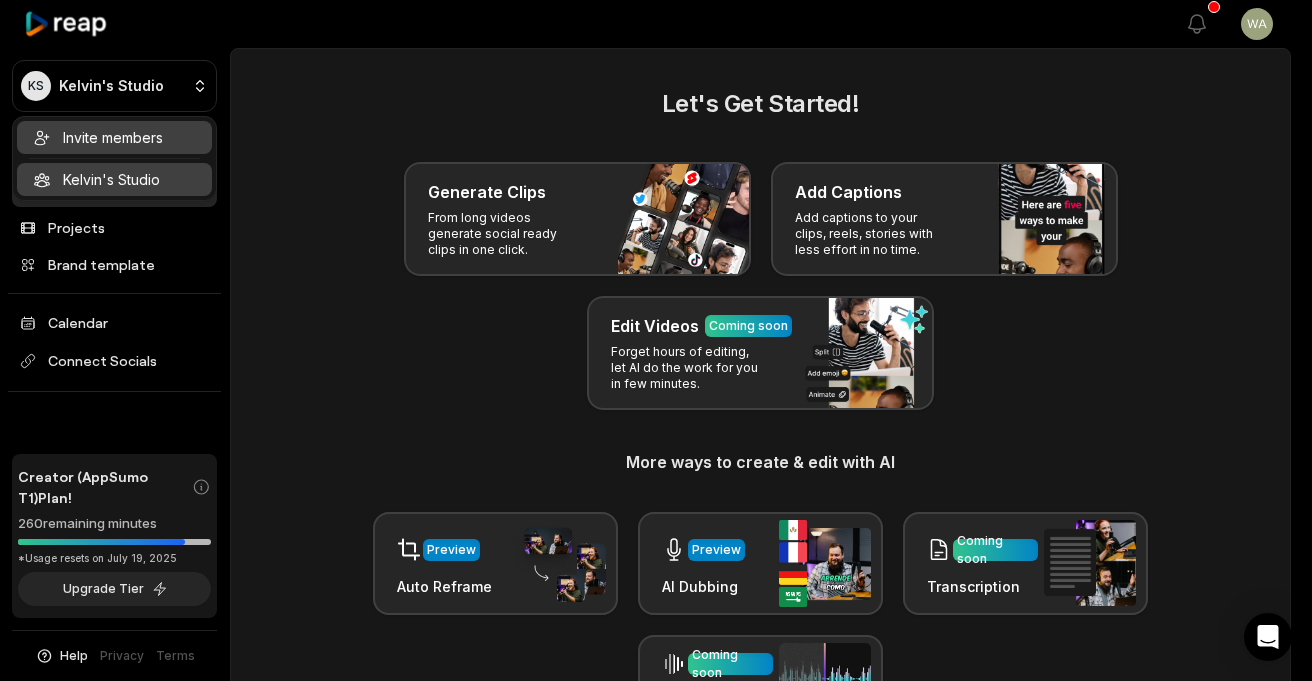 click on "Invite members" at bounding box center [114, 137] 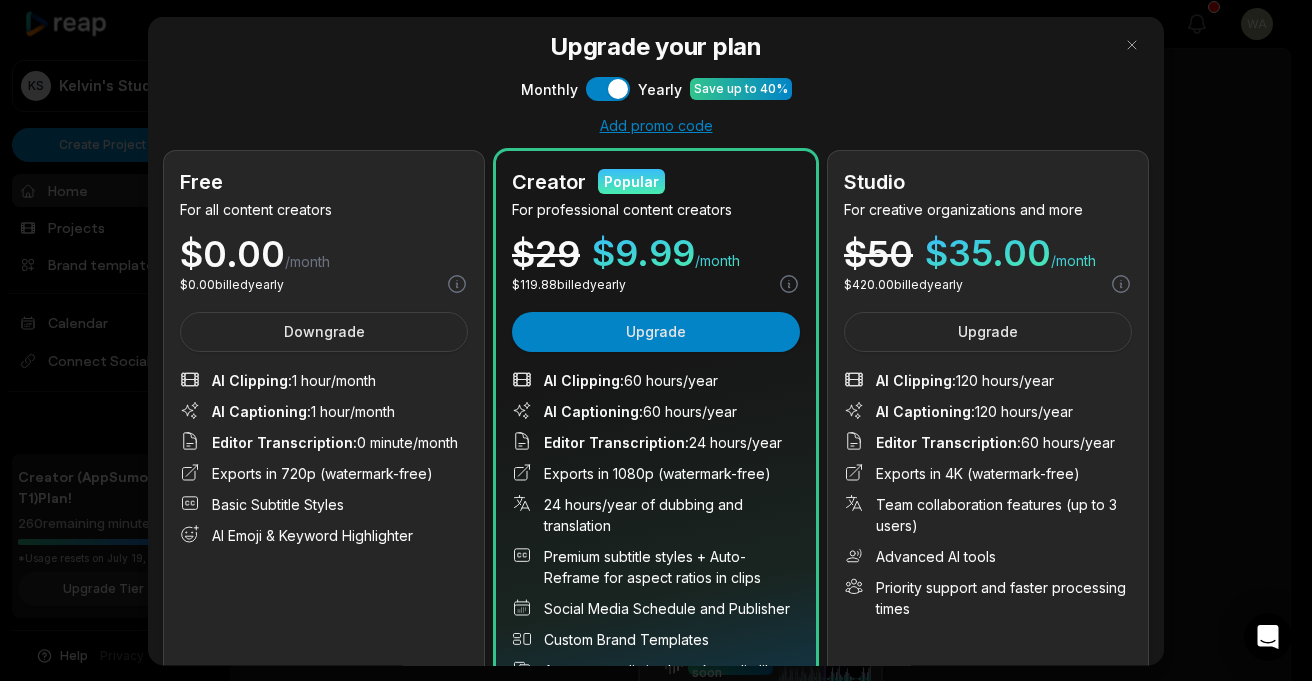 click at bounding box center (656, 340) 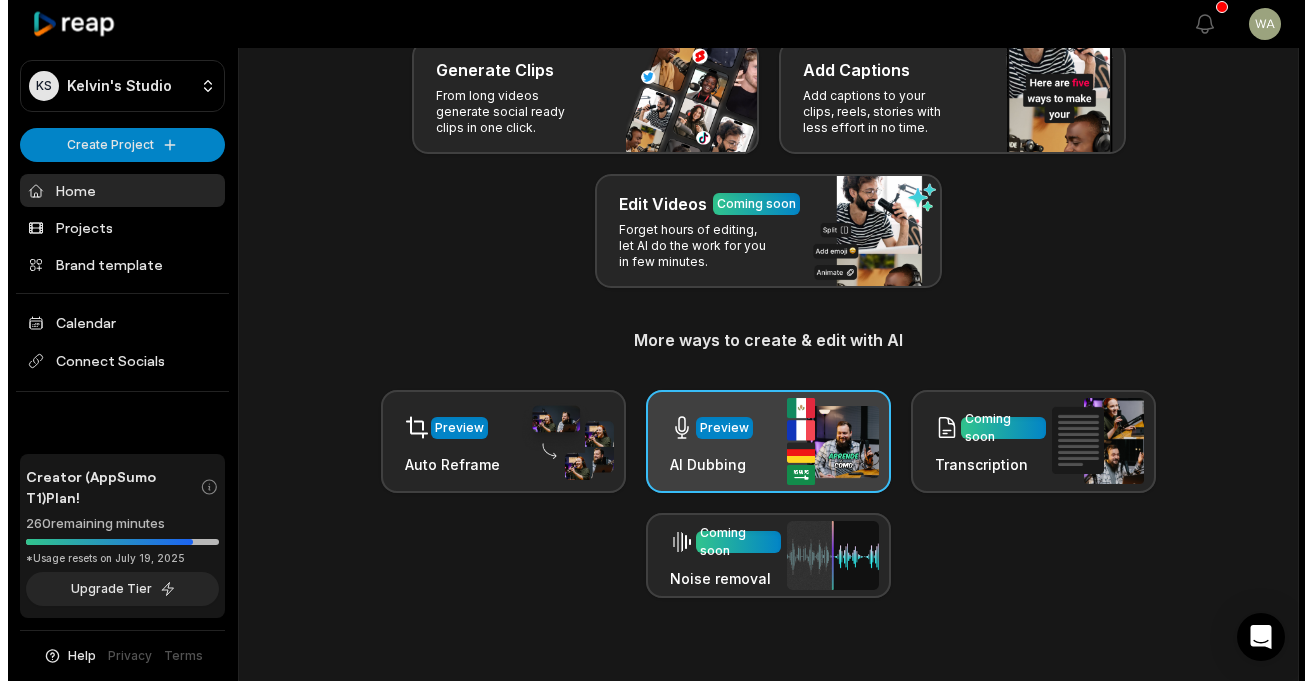 scroll, scrollTop: 123, scrollLeft: 0, axis: vertical 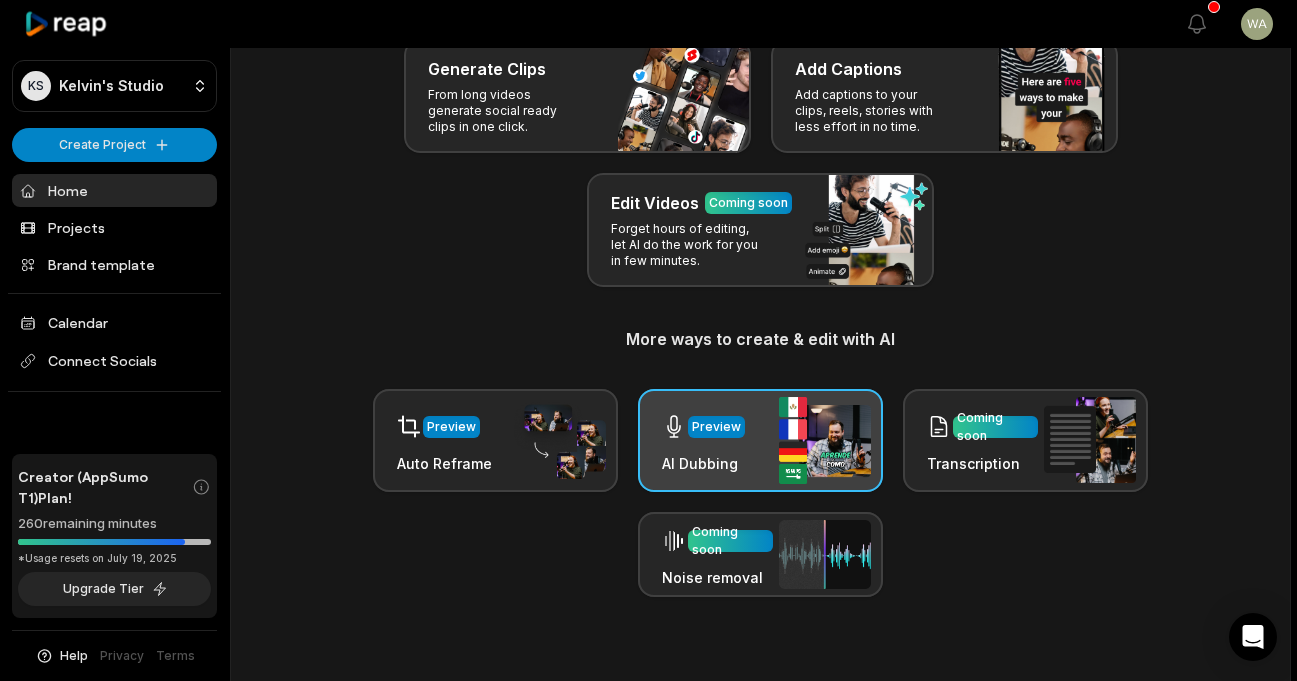 click on "AI Dubbing" at bounding box center [703, 463] 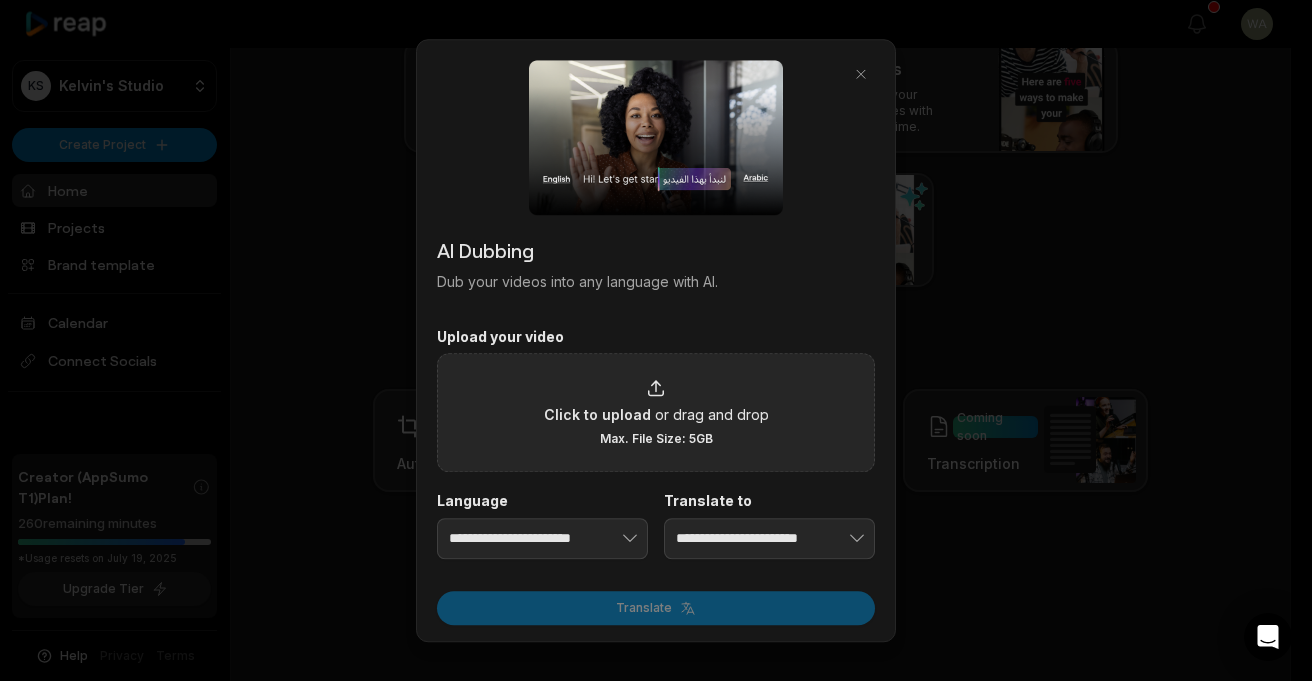 click on "Click to upload or drag and drop Max. File Size: 5GB" at bounding box center (656, 412) 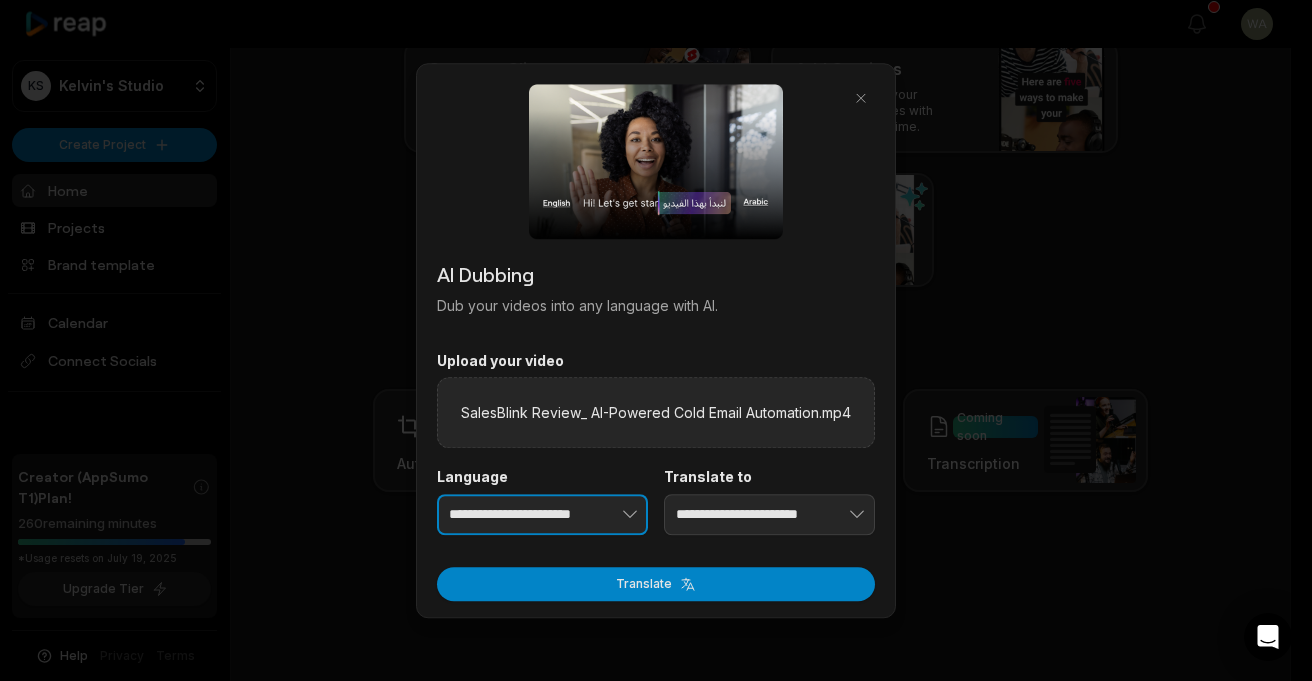 click at bounding box center [599, 515] 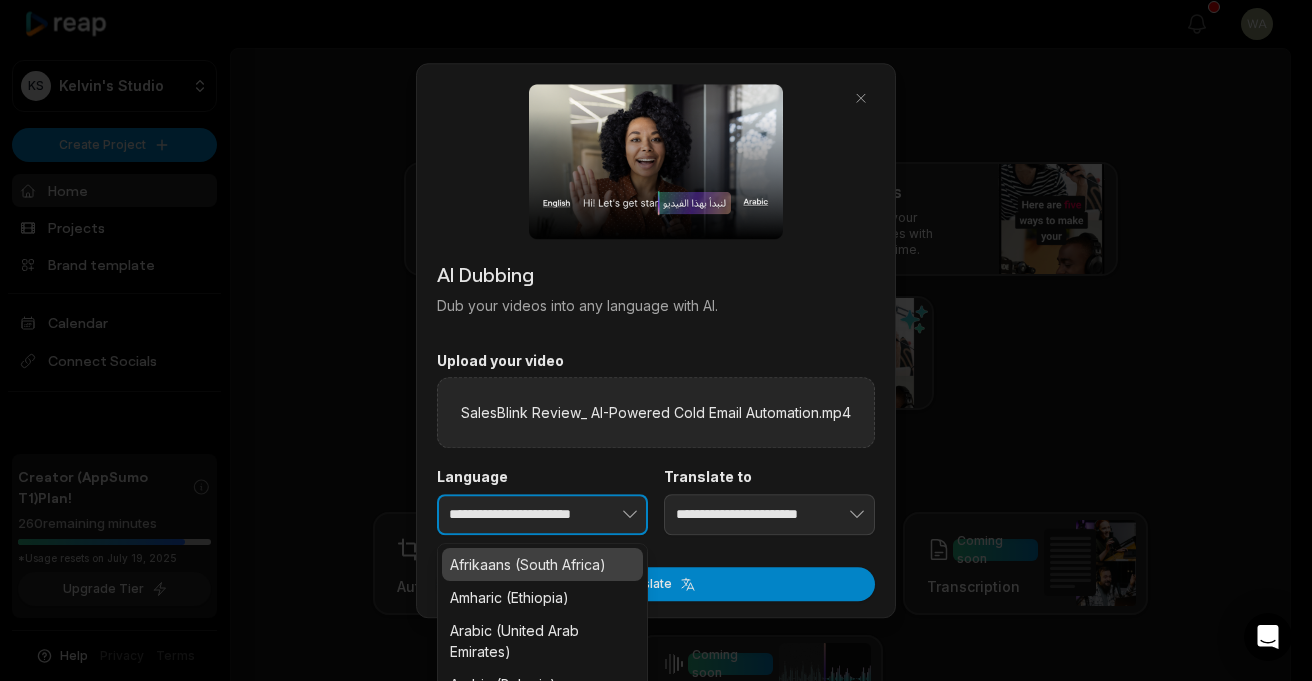 scroll, scrollTop: 0, scrollLeft: 0, axis: both 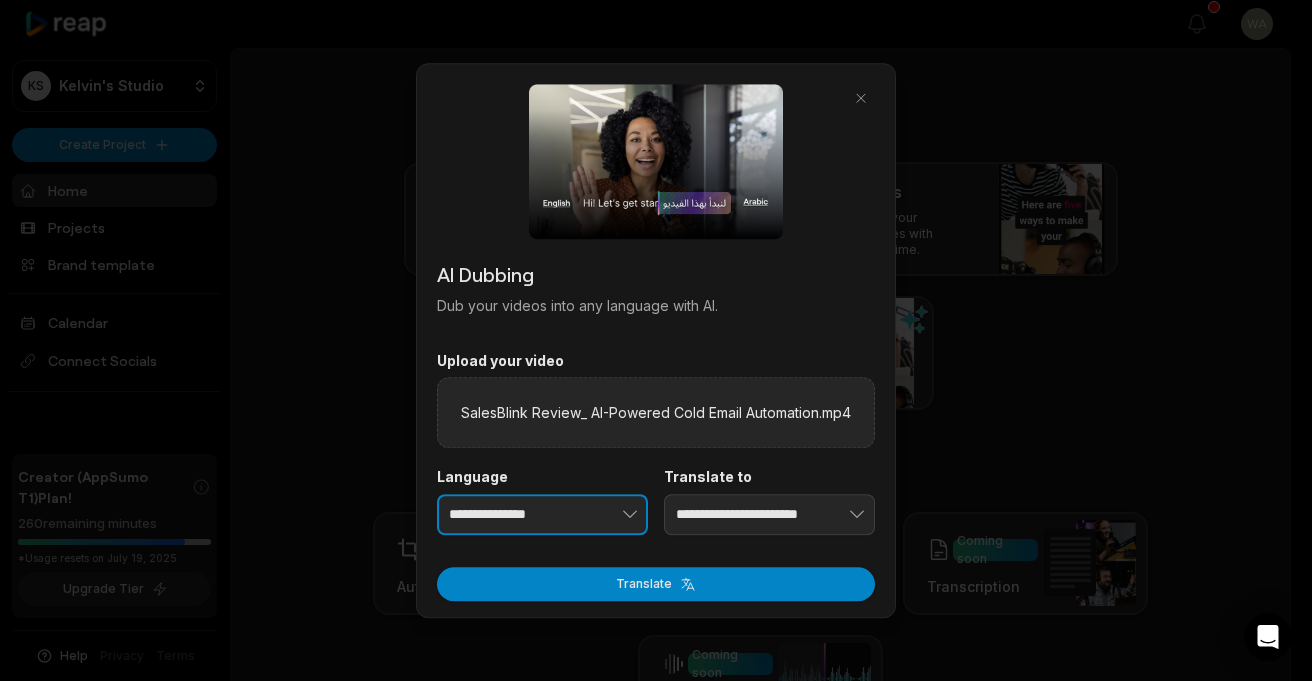 type on "**********" 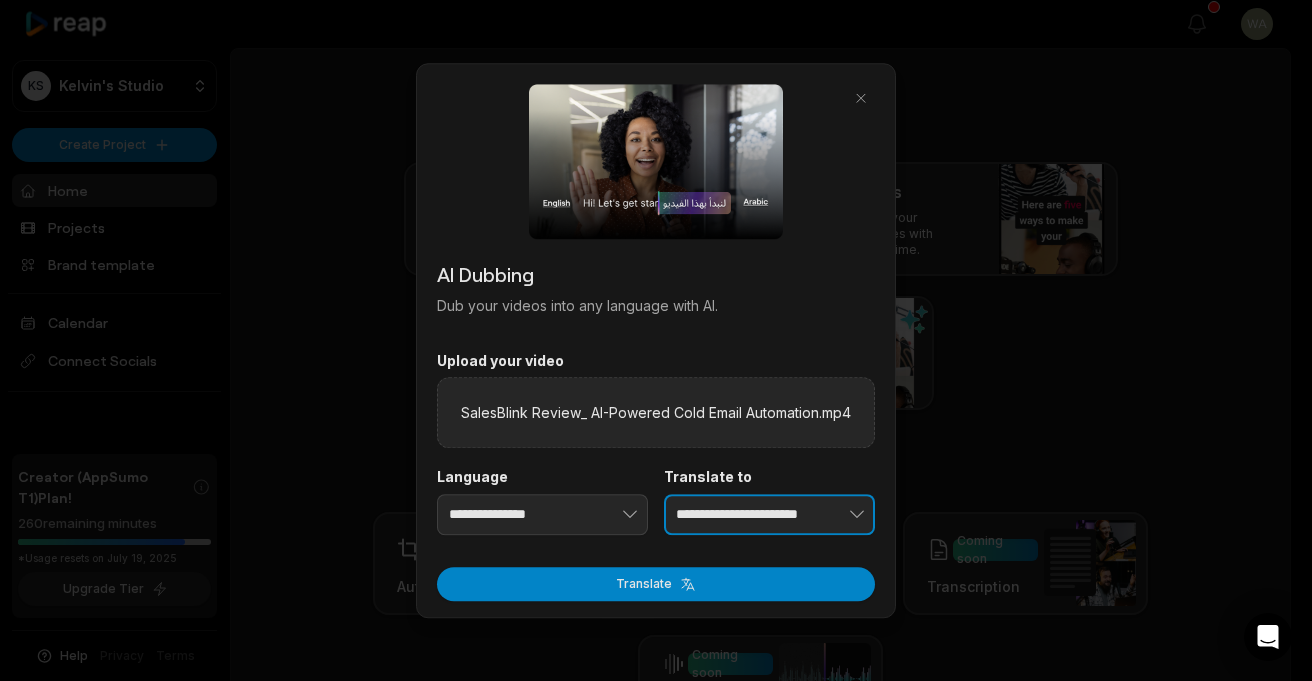 click on "**********" at bounding box center (769, 515) 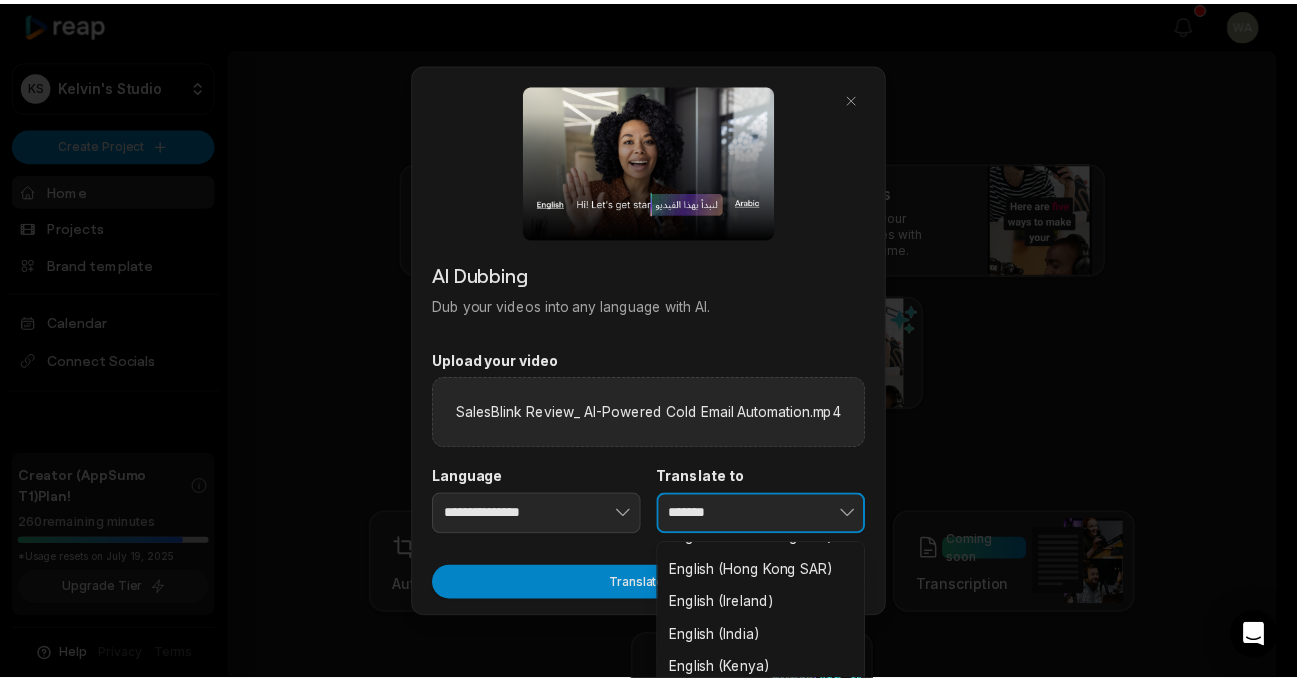 scroll, scrollTop: 42, scrollLeft: 0, axis: vertical 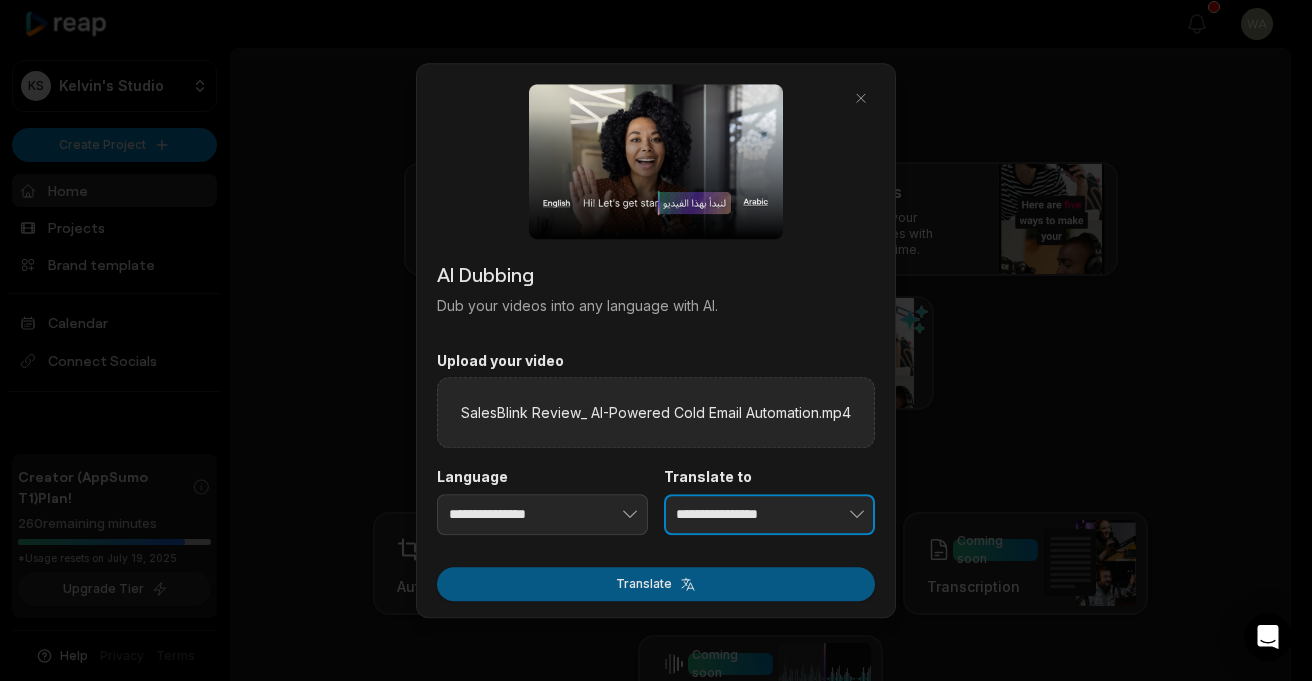 type on "**********" 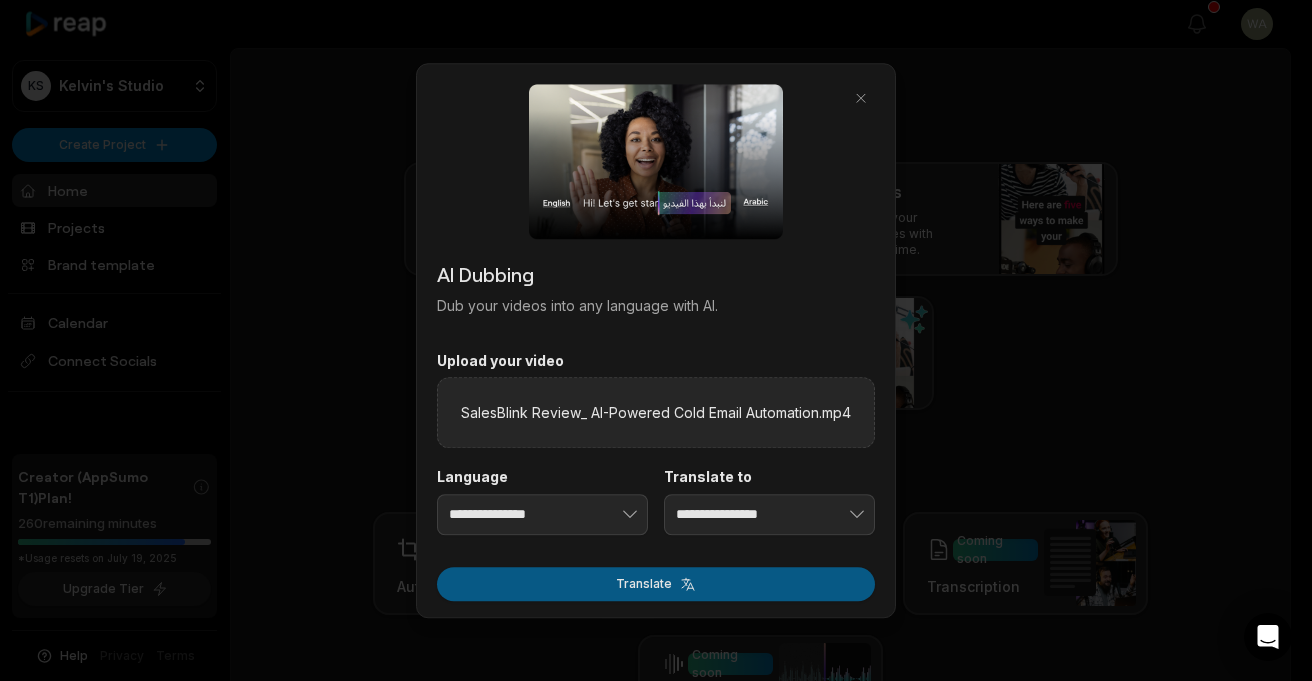 click on "Translate" at bounding box center [656, 584] 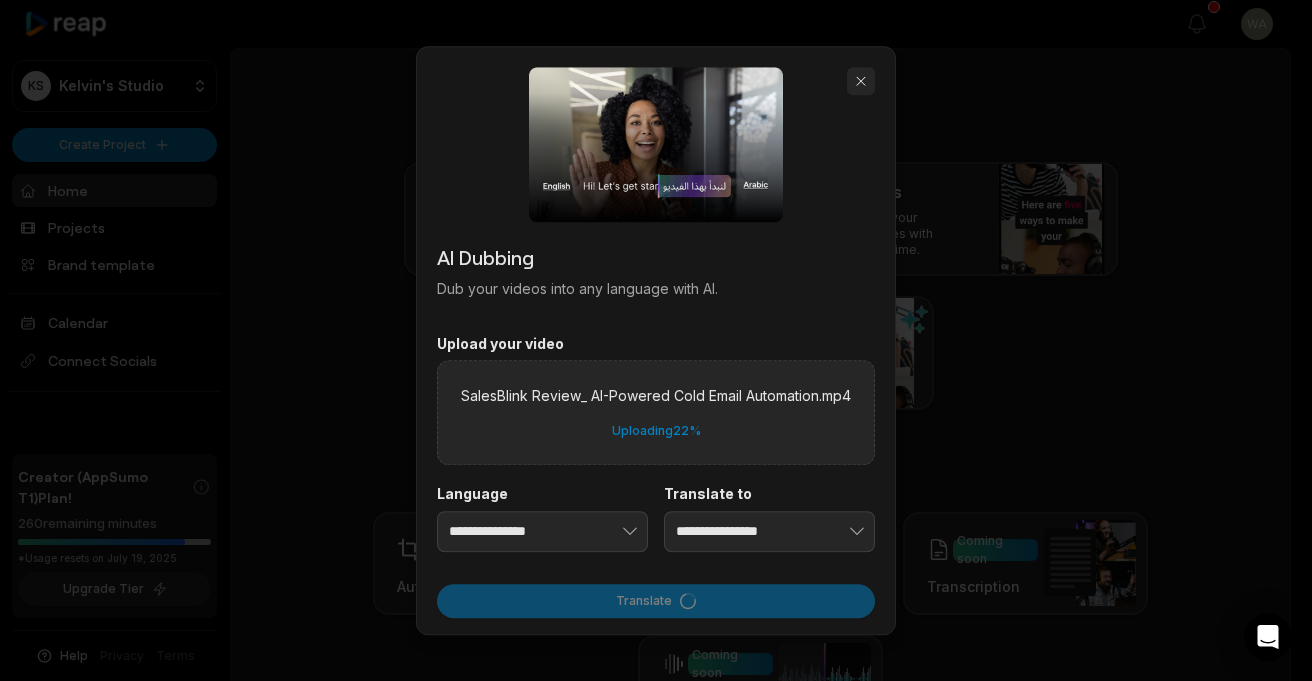 click at bounding box center (861, 81) 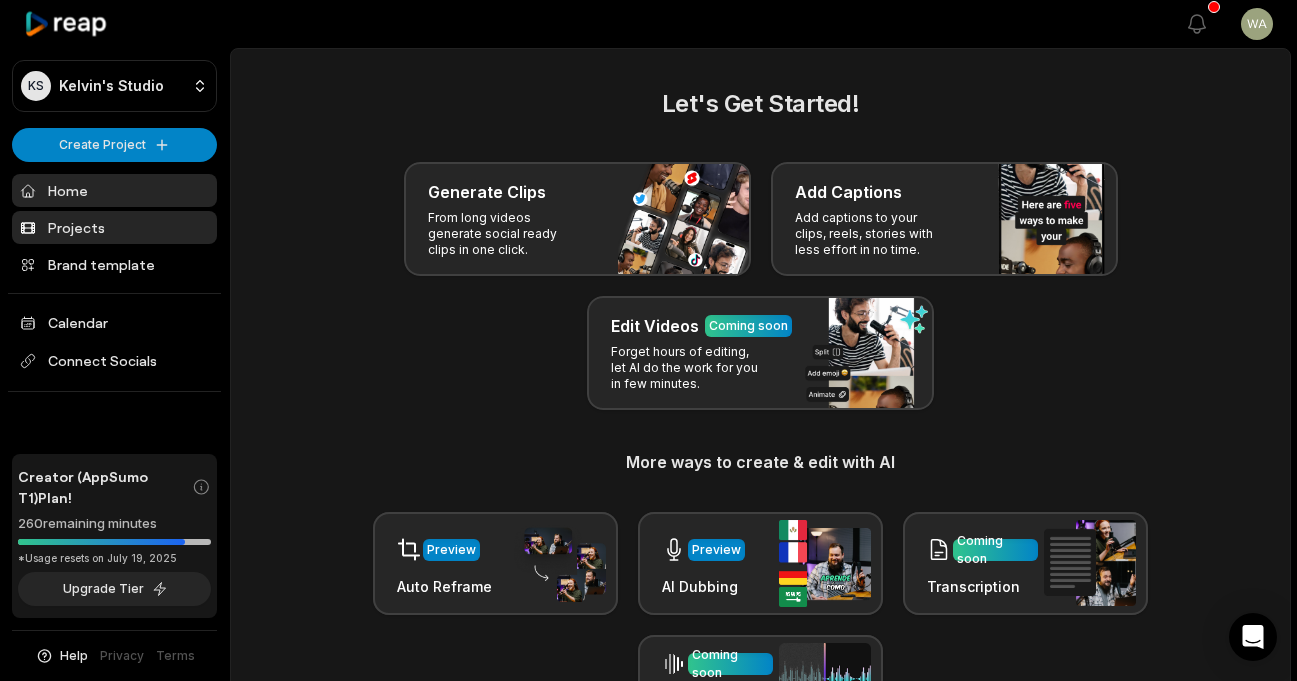 click on "Projects" at bounding box center (114, 227) 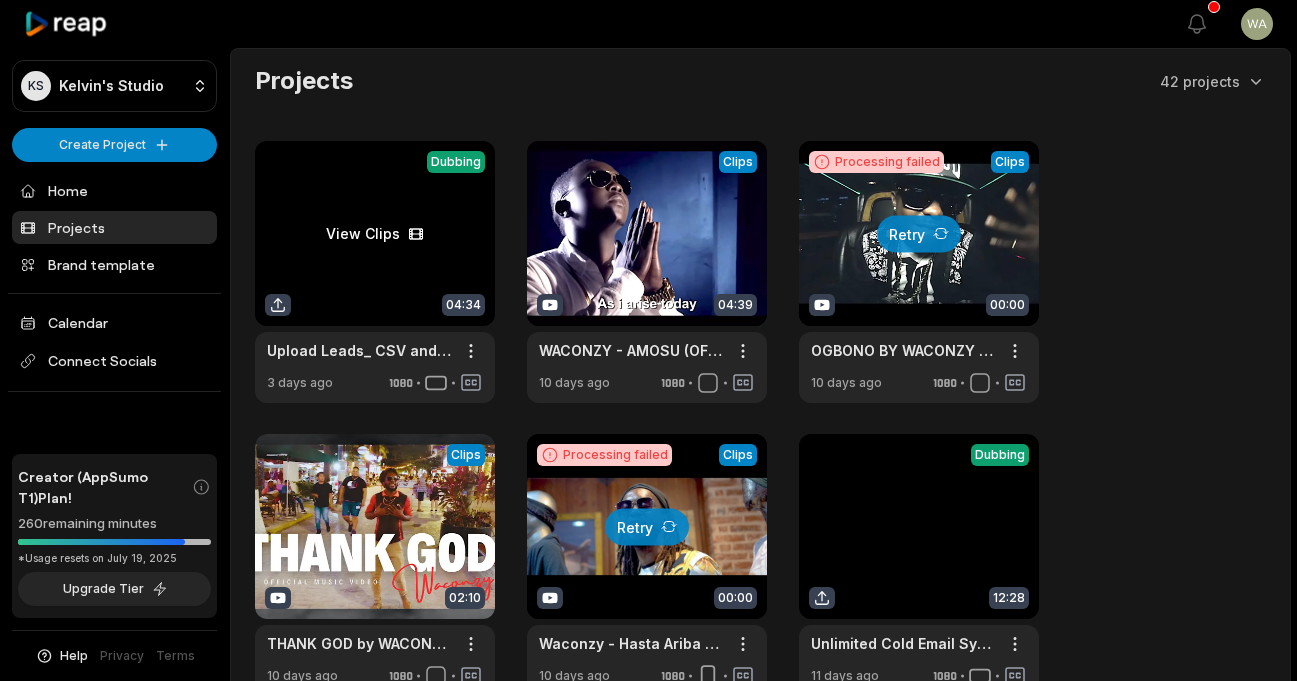 scroll, scrollTop: 0, scrollLeft: 0, axis: both 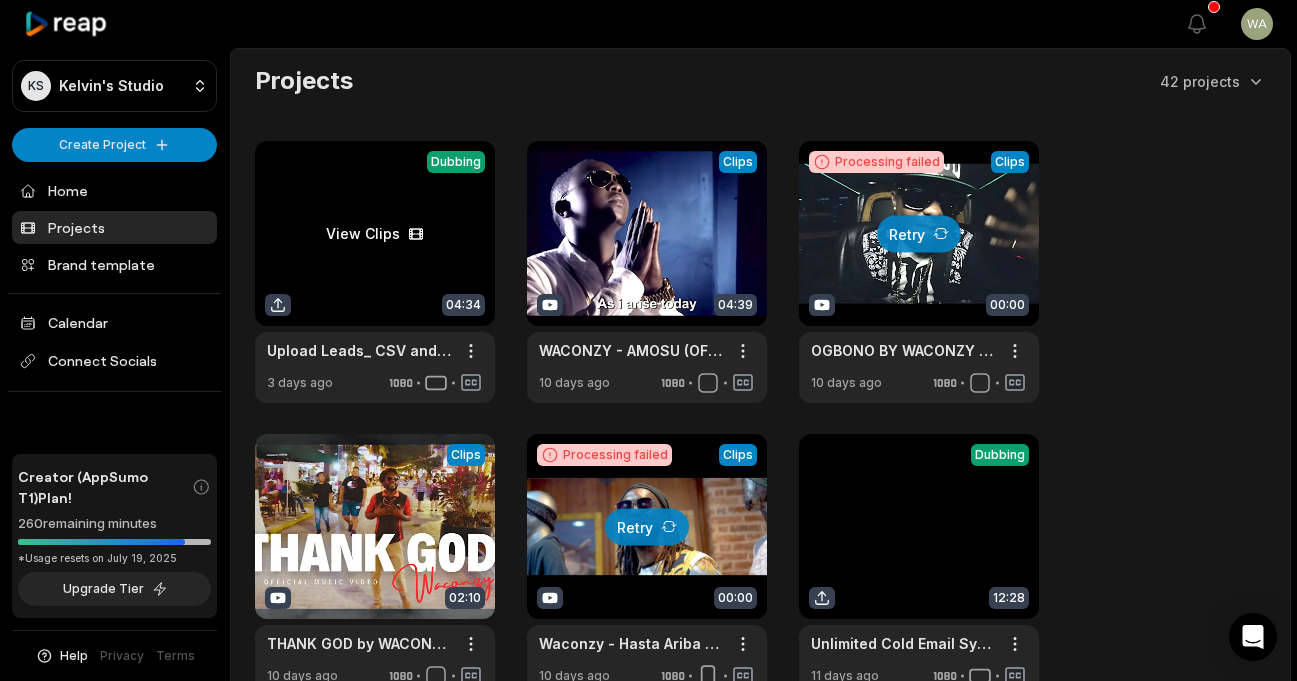 click at bounding box center [375, 272] 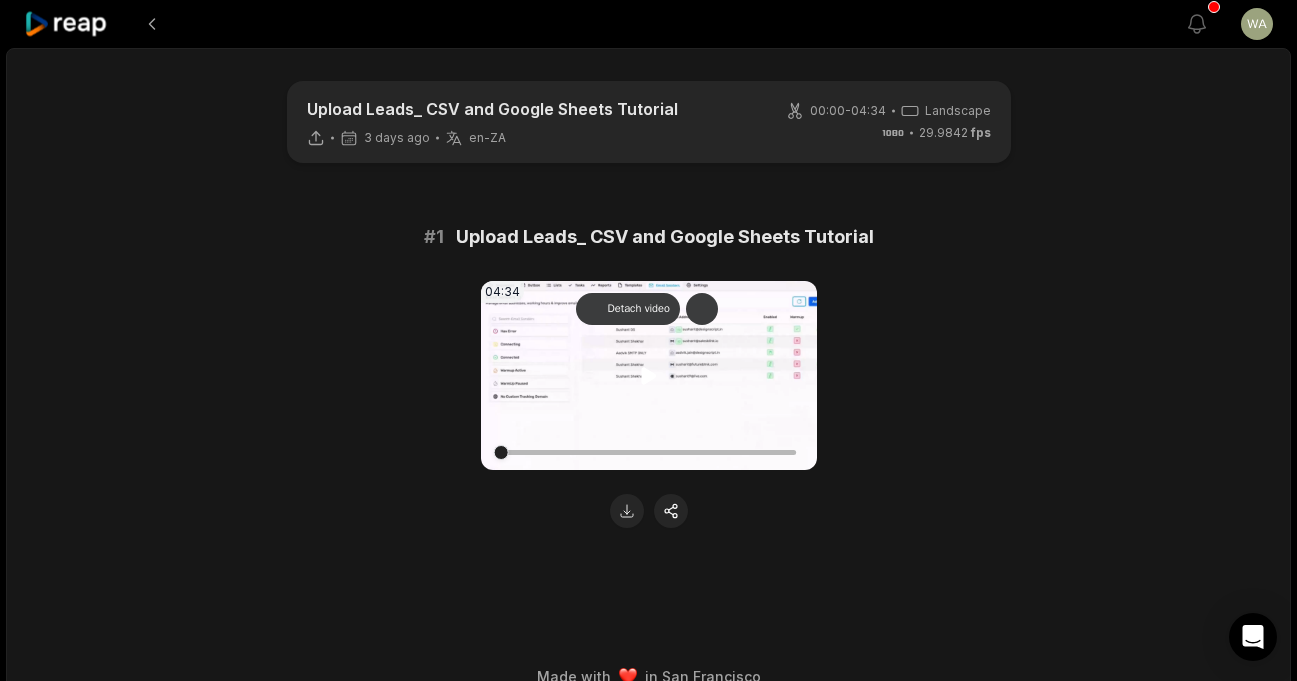 click 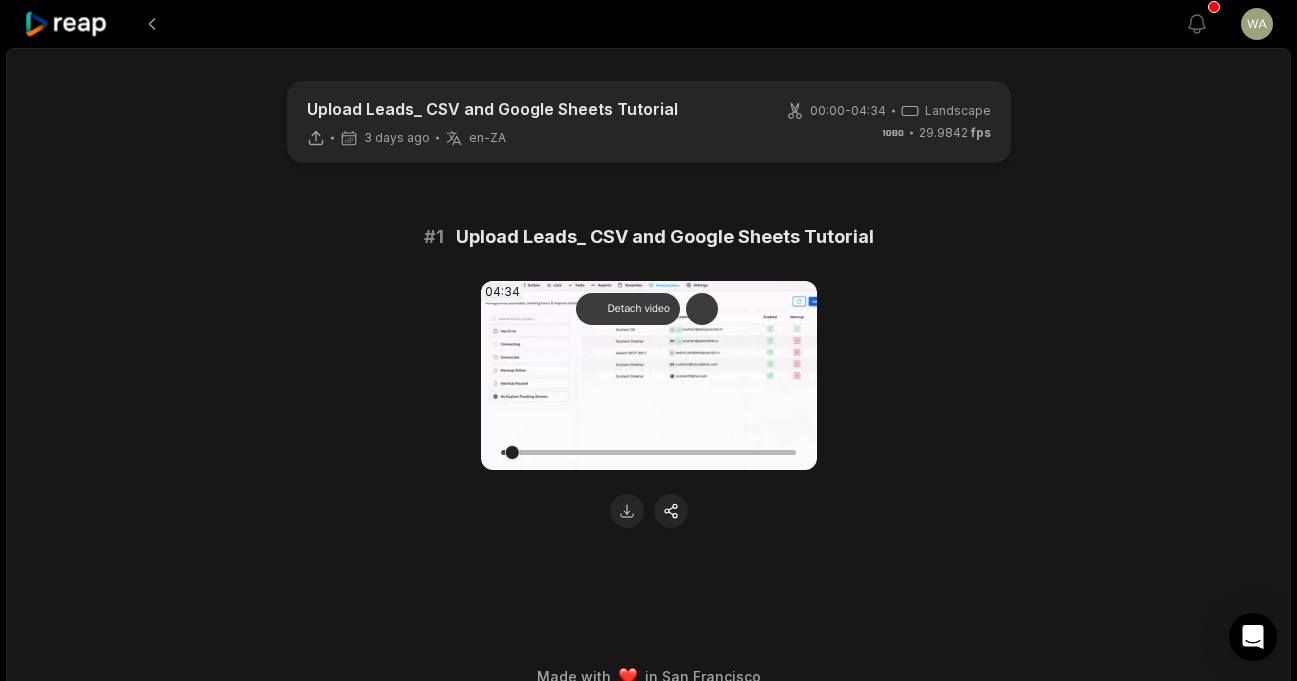 click at bounding box center (649, 452) 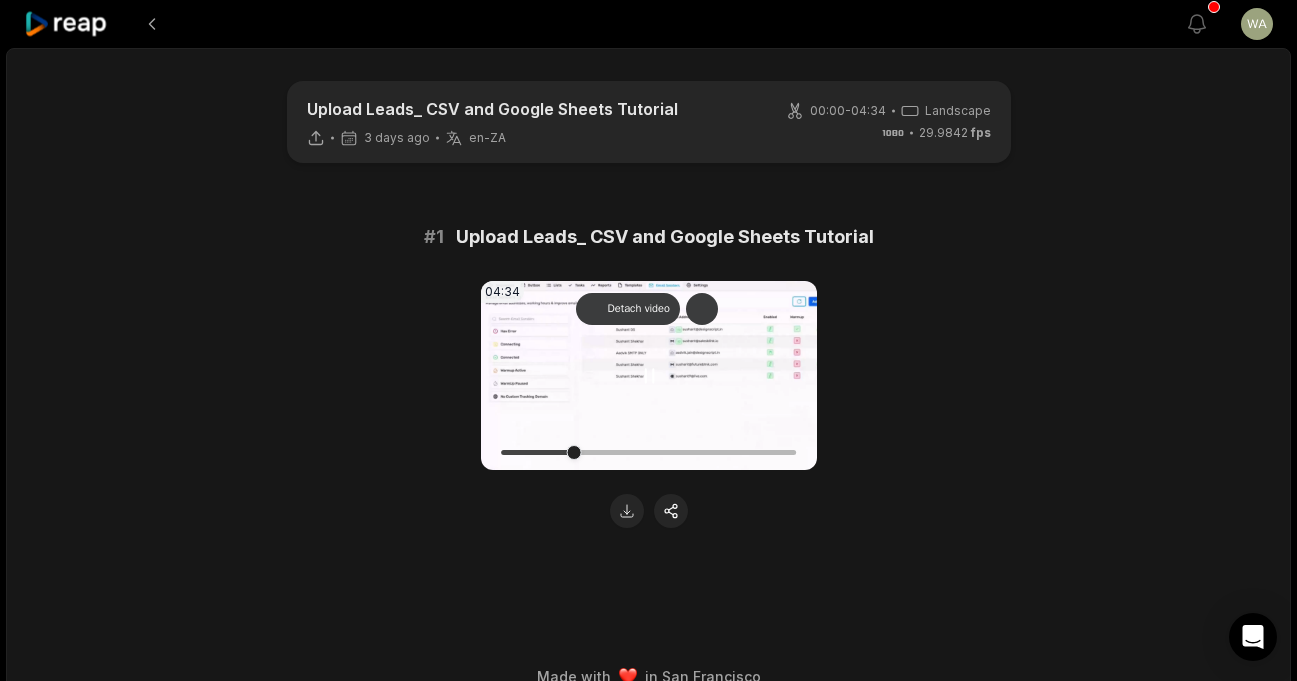 click at bounding box center [649, 452] 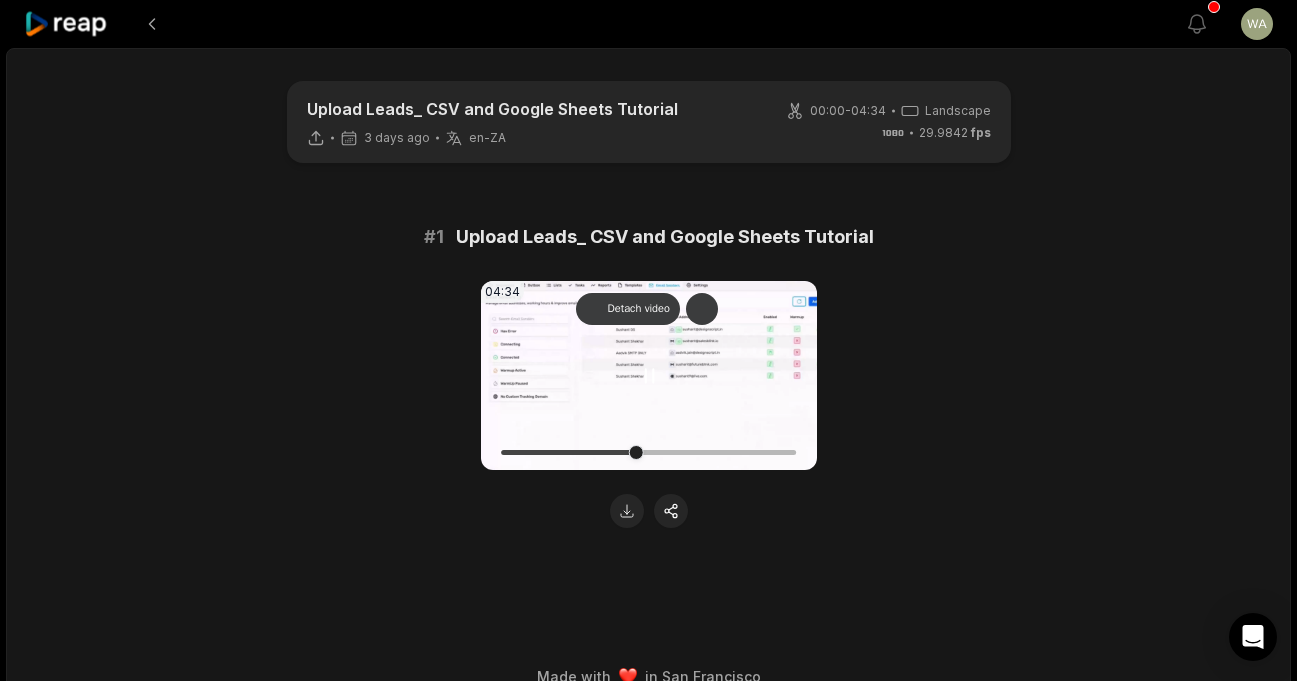 click at bounding box center [649, 452] 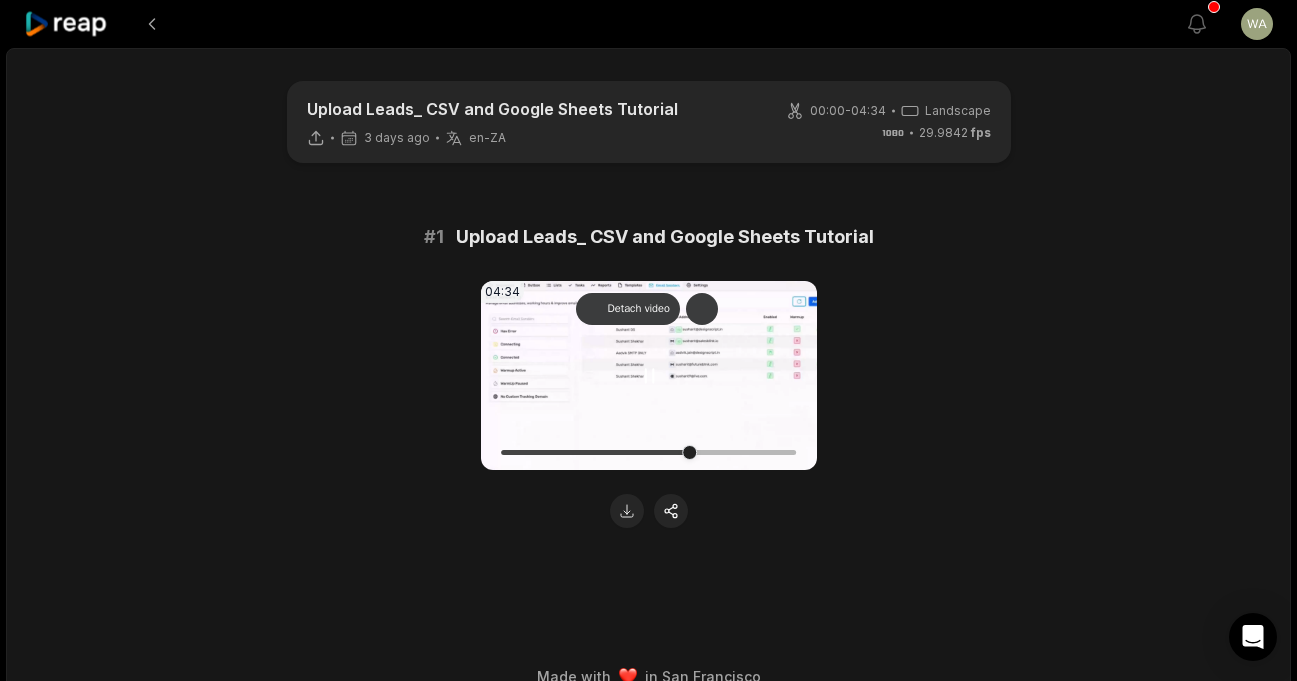 click at bounding box center (649, 452) 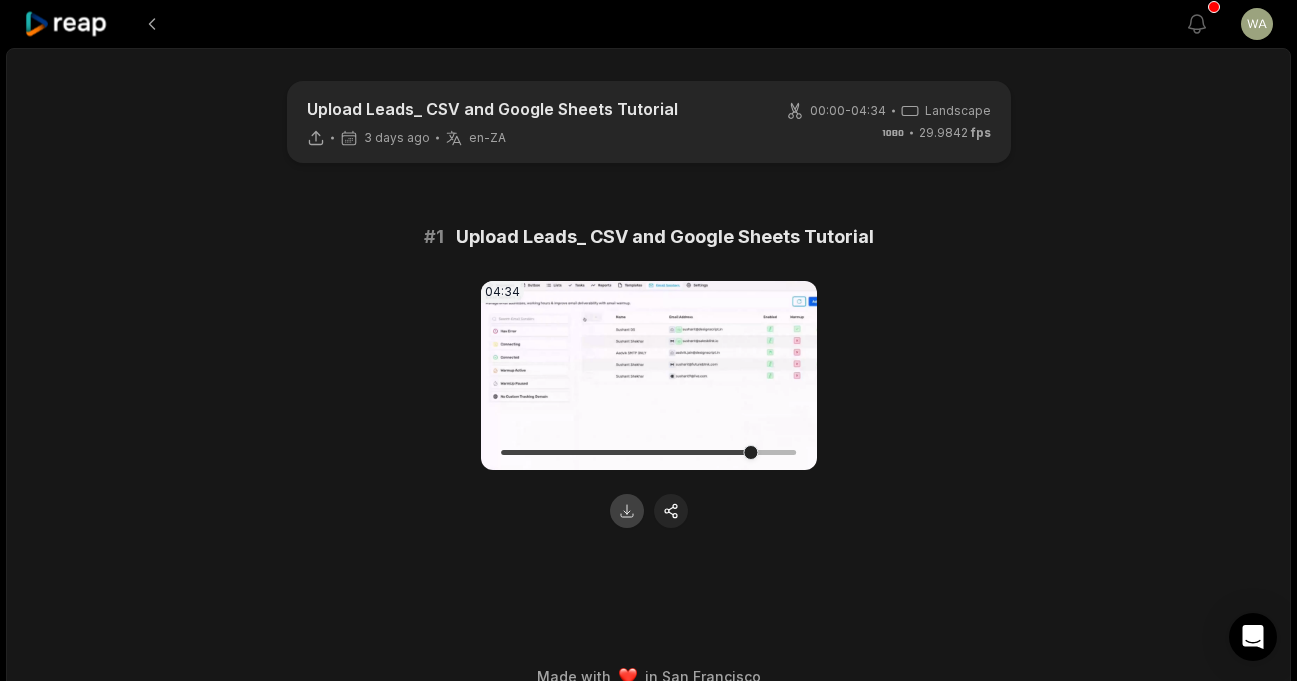 click at bounding box center [627, 511] 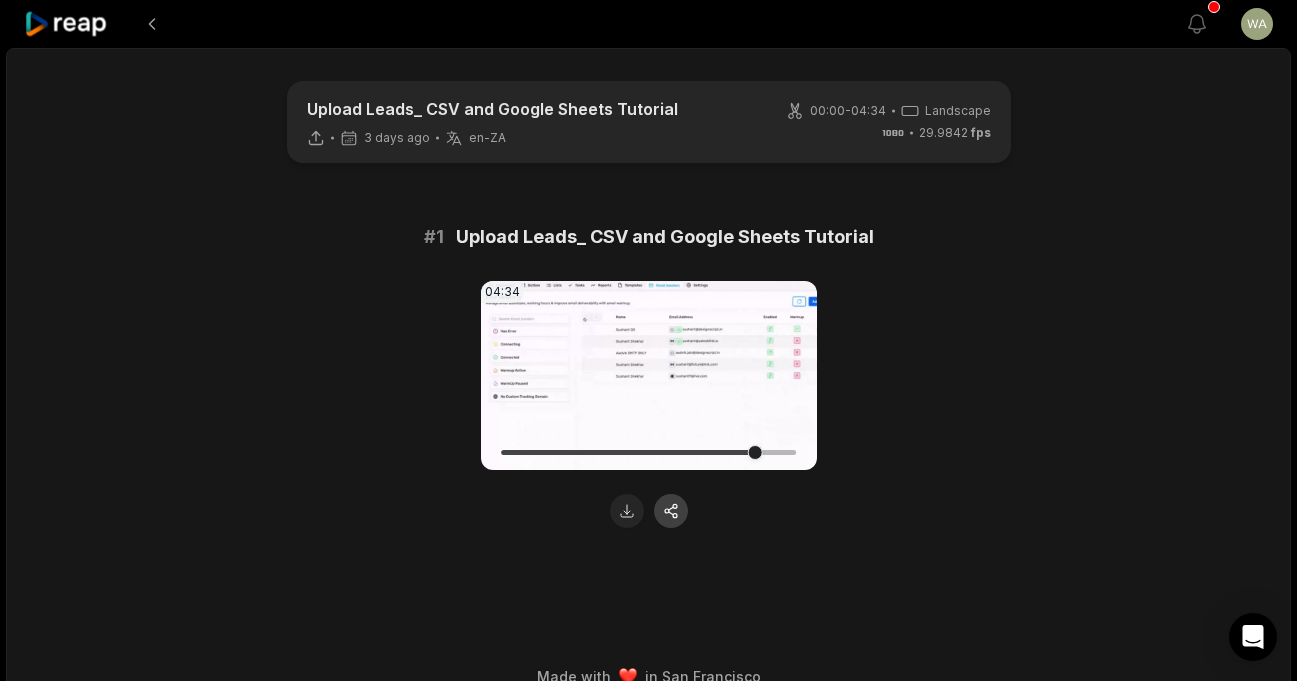 click at bounding box center (671, 511) 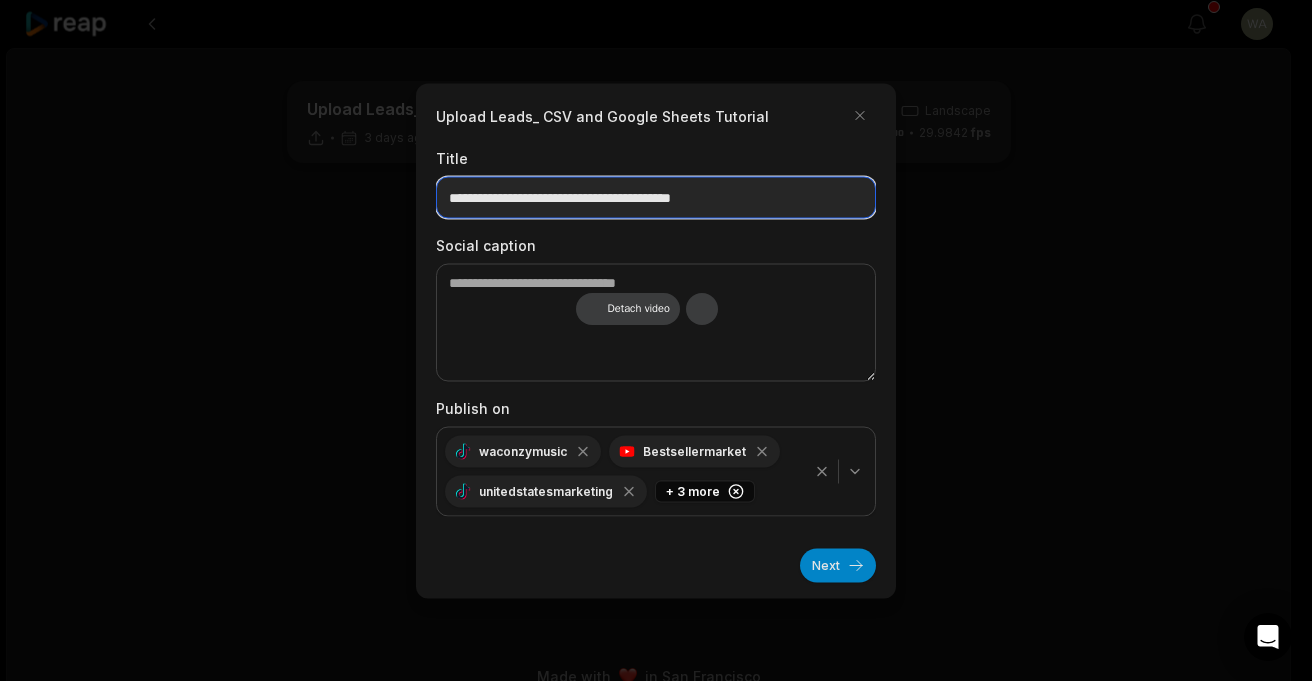 click on "**********" at bounding box center (656, 197) 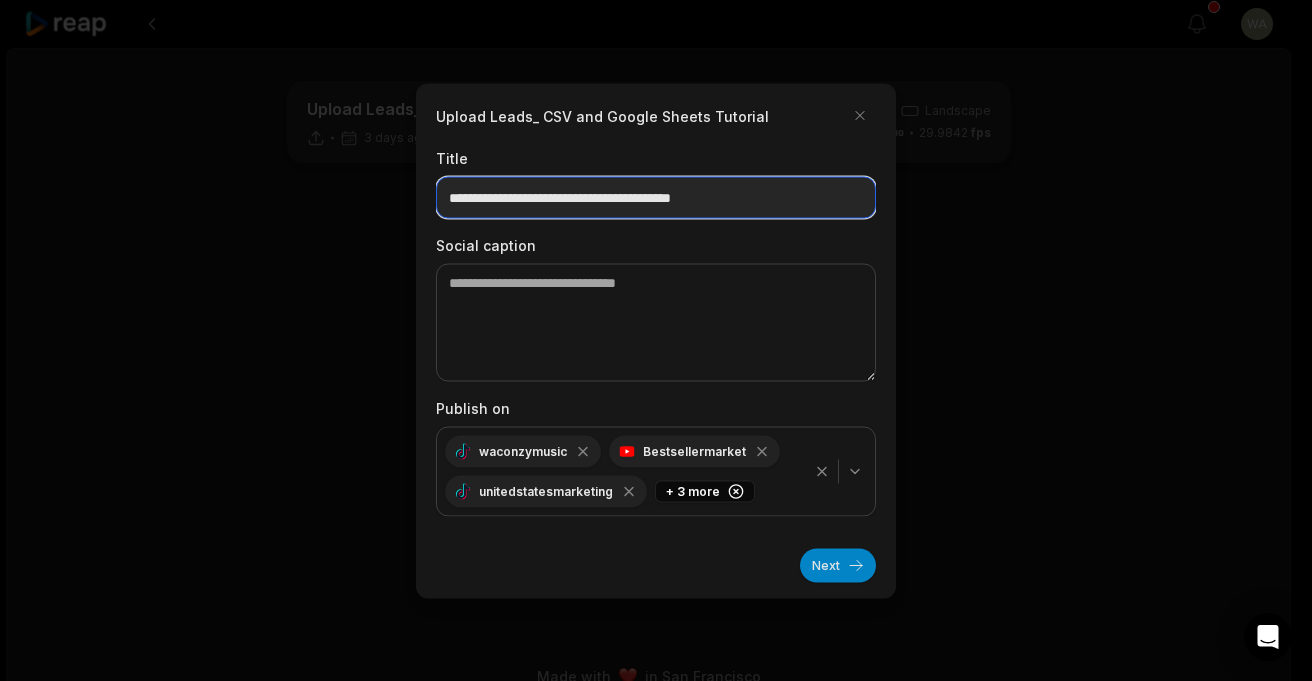 click on "**********" at bounding box center (656, 197) 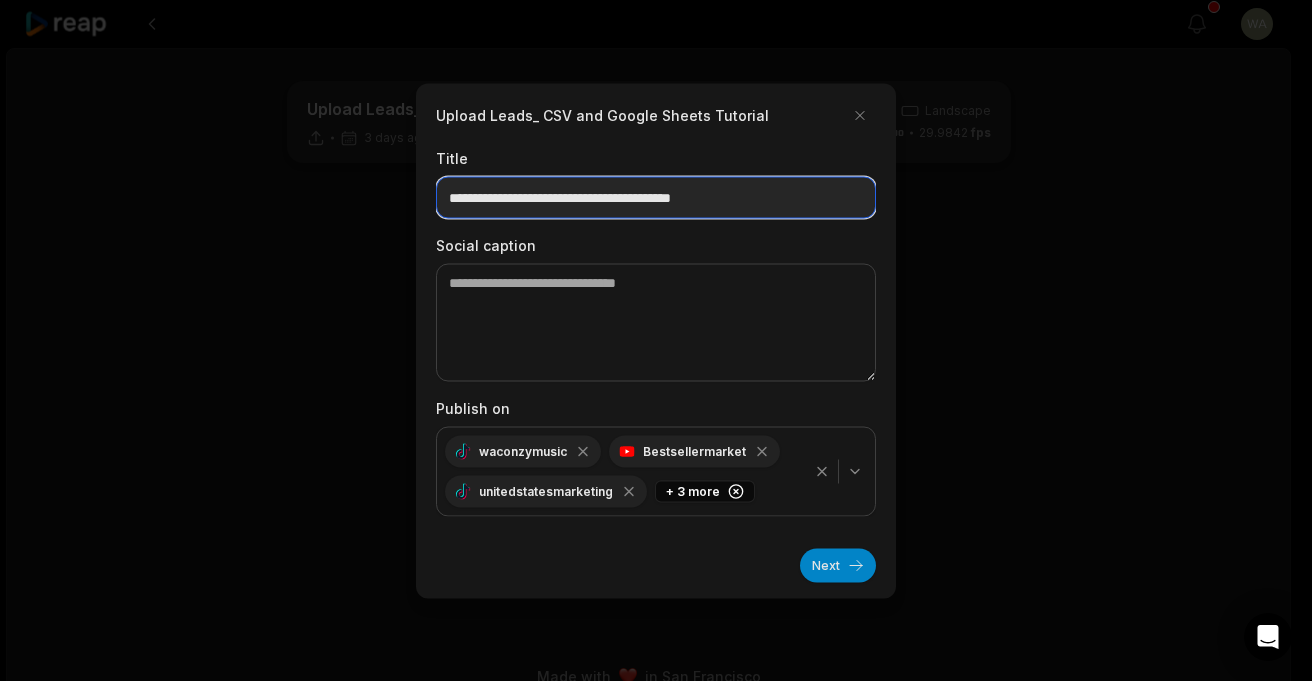 drag, startPoint x: 541, startPoint y: 198, endPoint x: 583, endPoint y: 196, distance: 42.047592 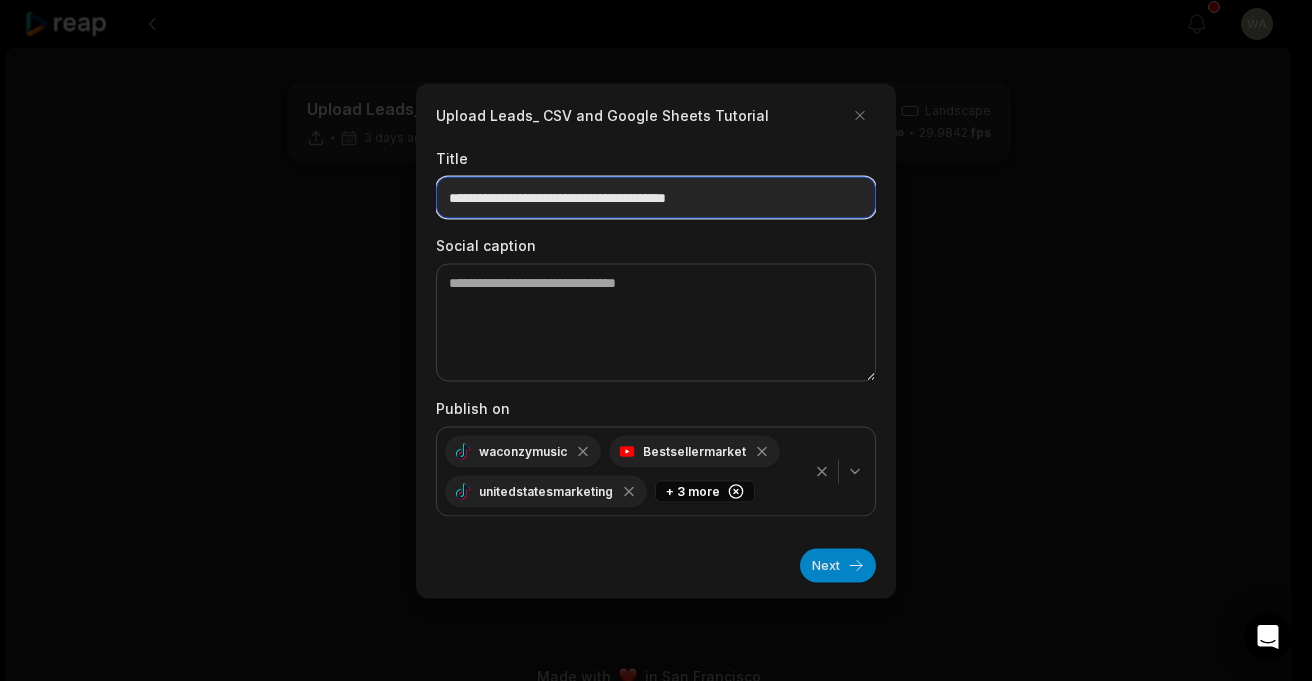 click on "**********" at bounding box center [656, 197] 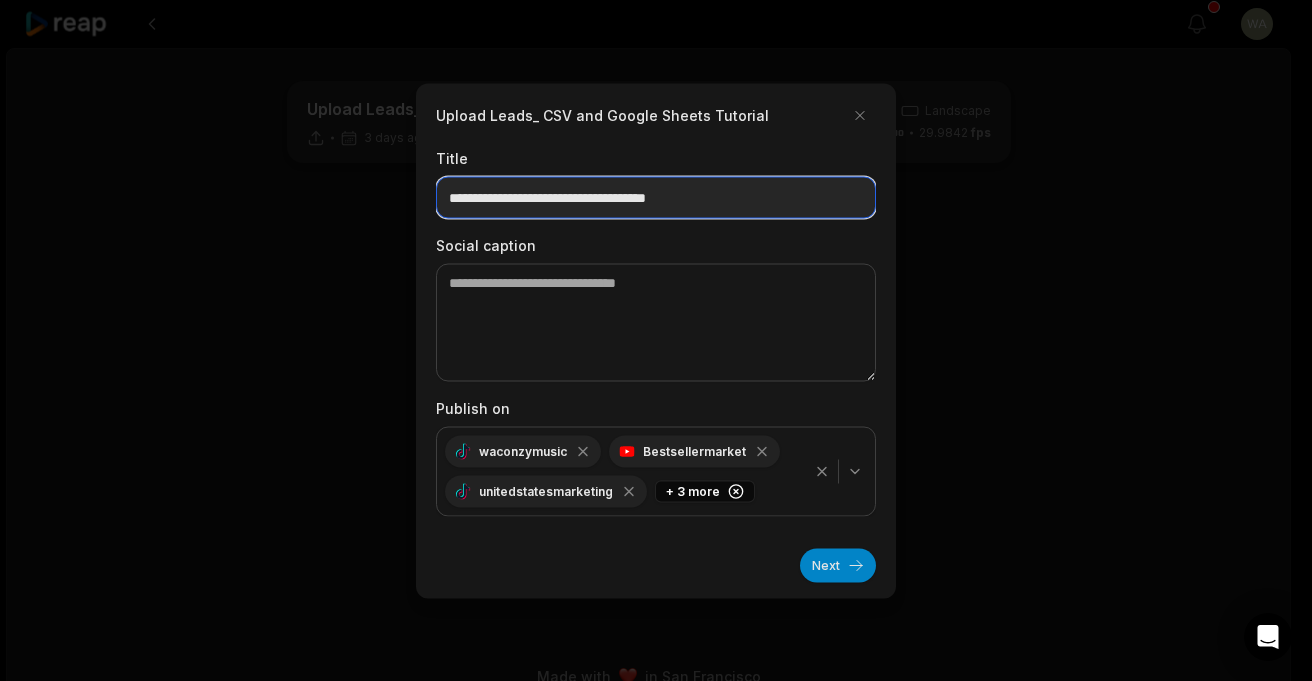 click on "**********" at bounding box center (656, 197) 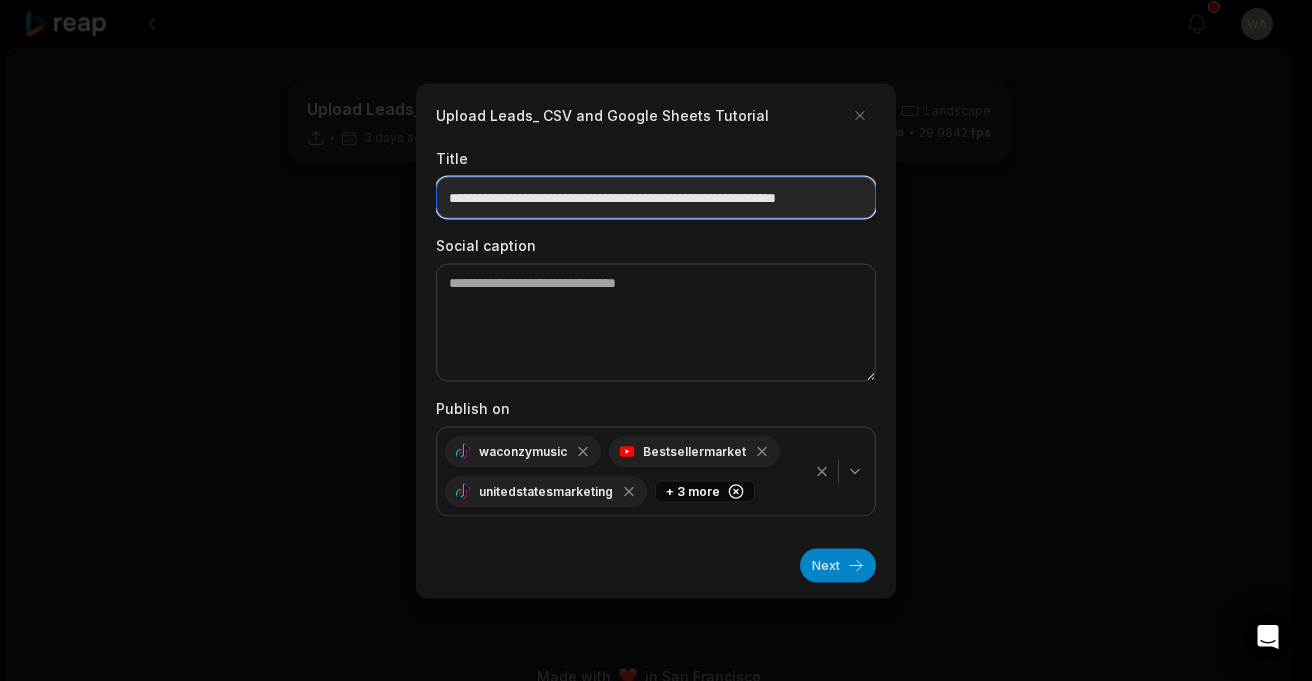 scroll, scrollTop: 0, scrollLeft: 31, axis: horizontal 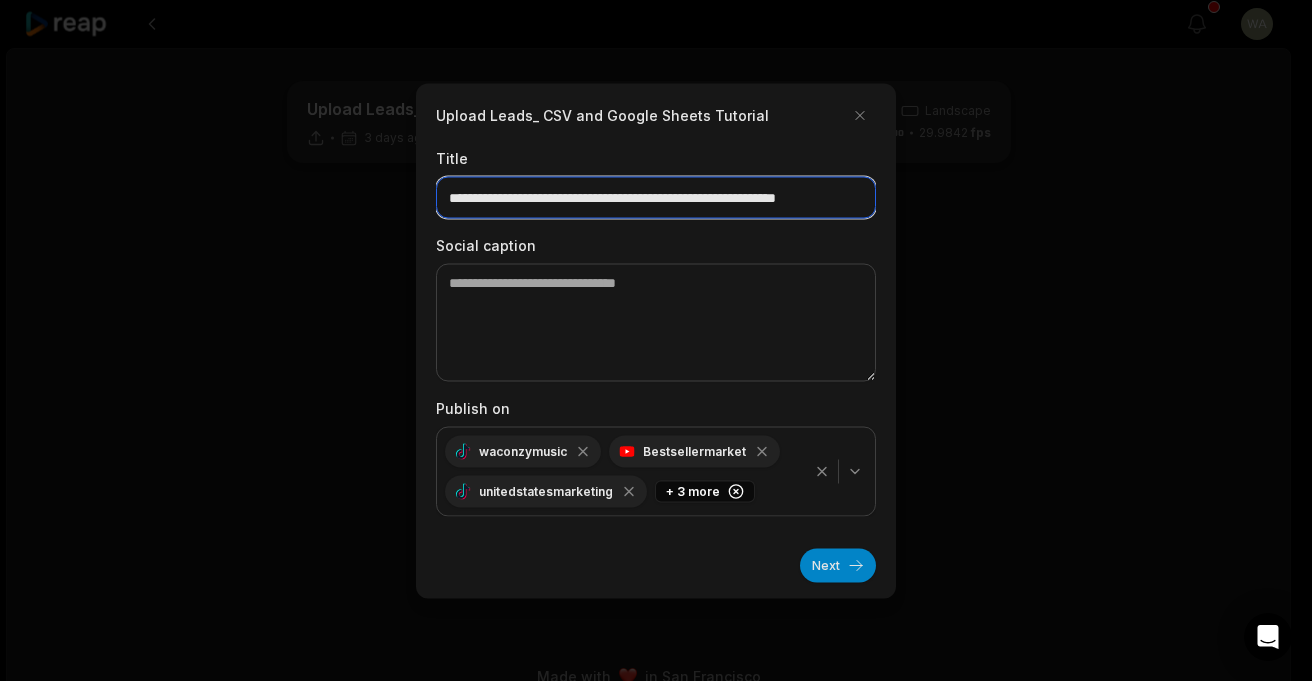 drag, startPoint x: 691, startPoint y: 197, endPoint x: 1133, endPoint y: 244, distance: 444.49185 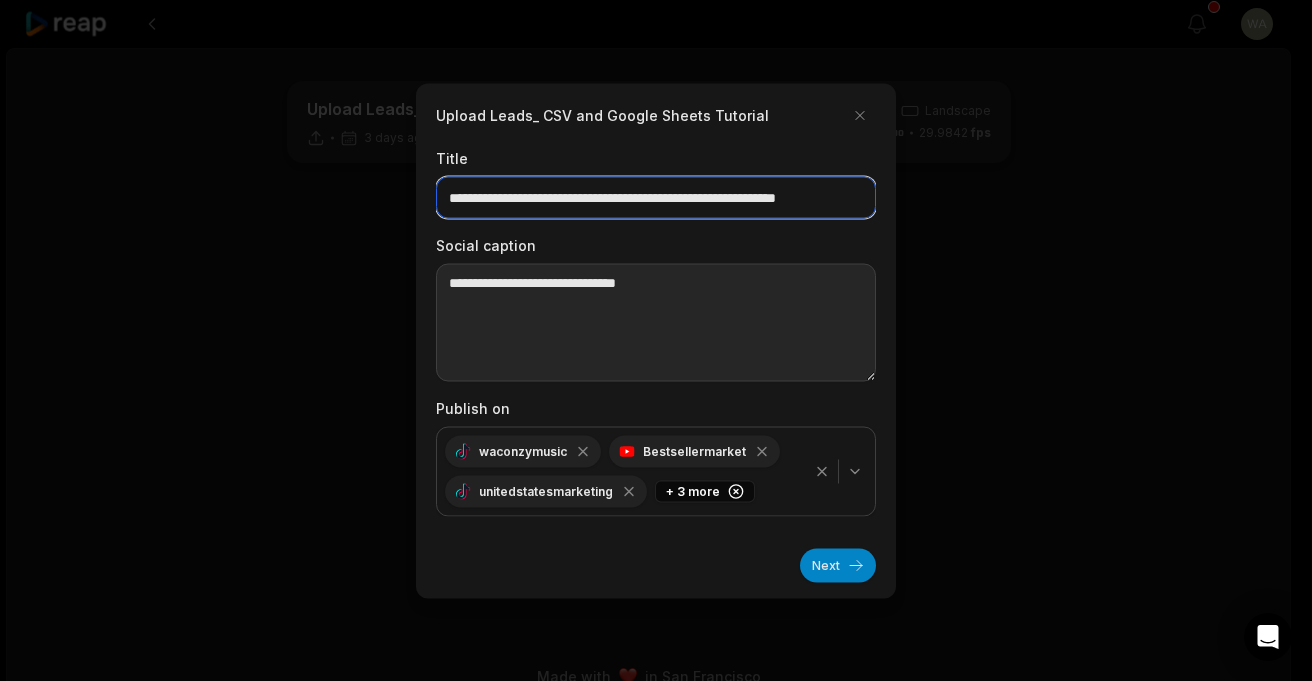 type on "**********" 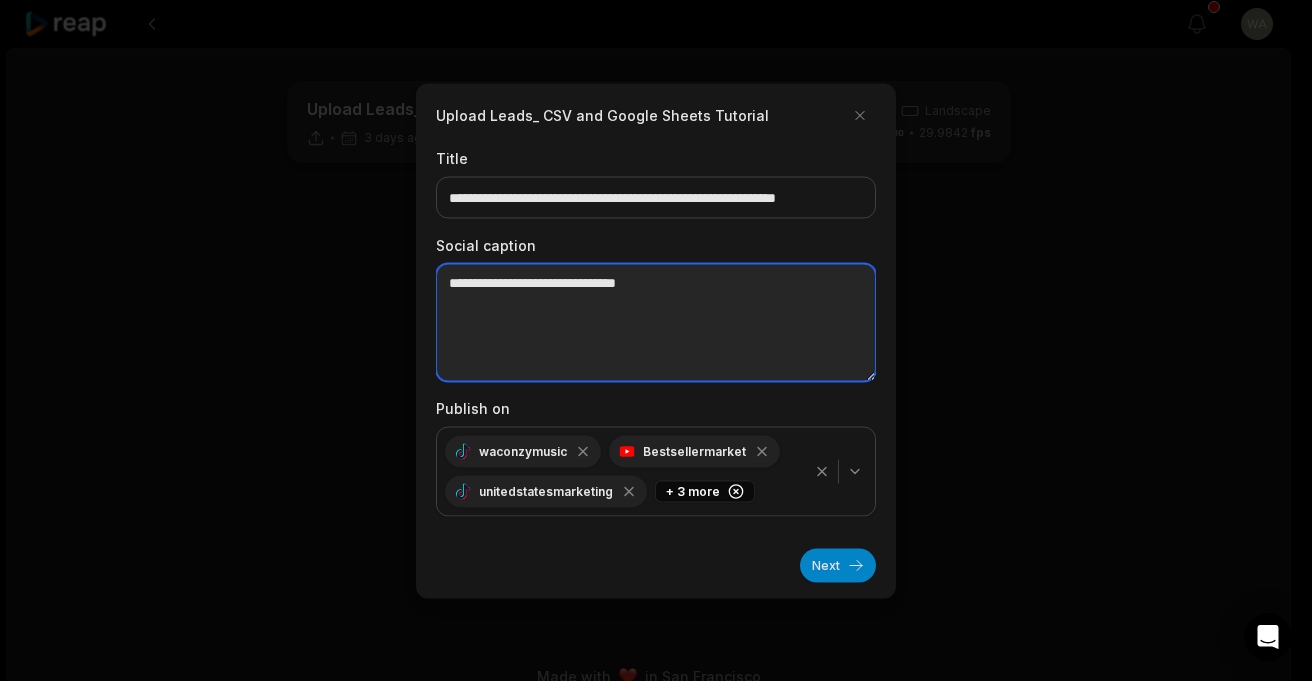 scroll, scrollTop: 0, scrollLeft: 0, axis: both 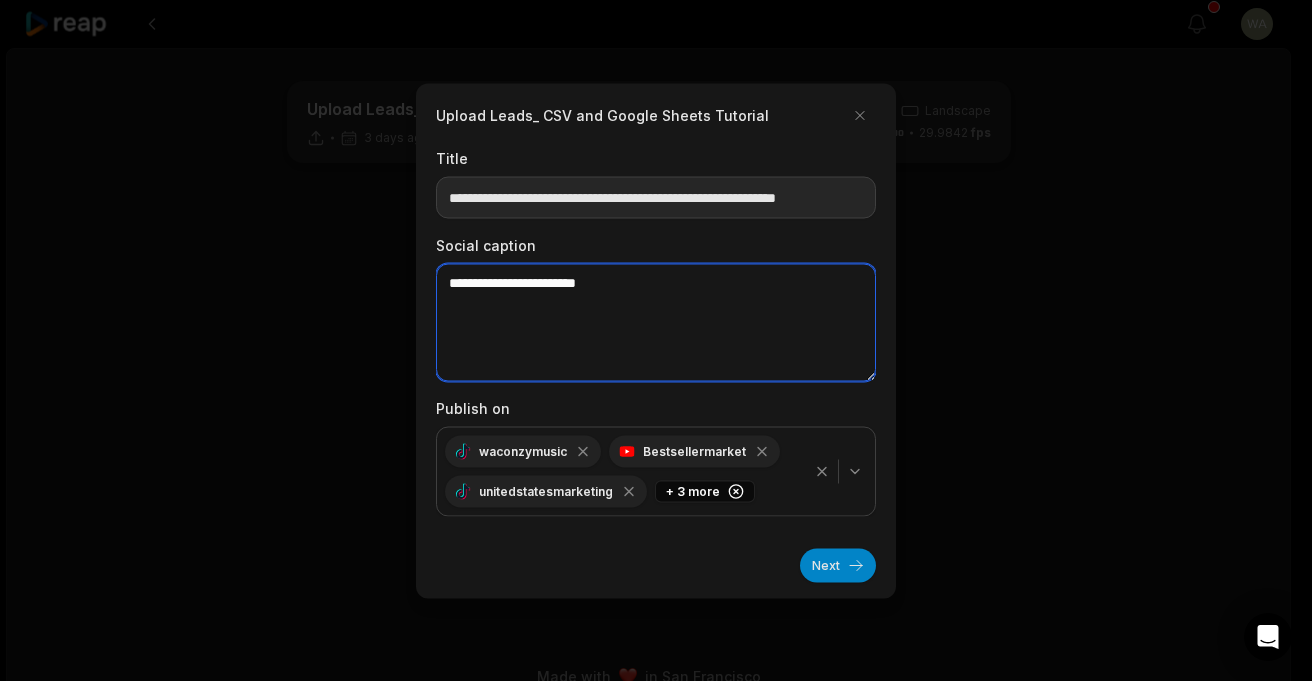 type on "**********" 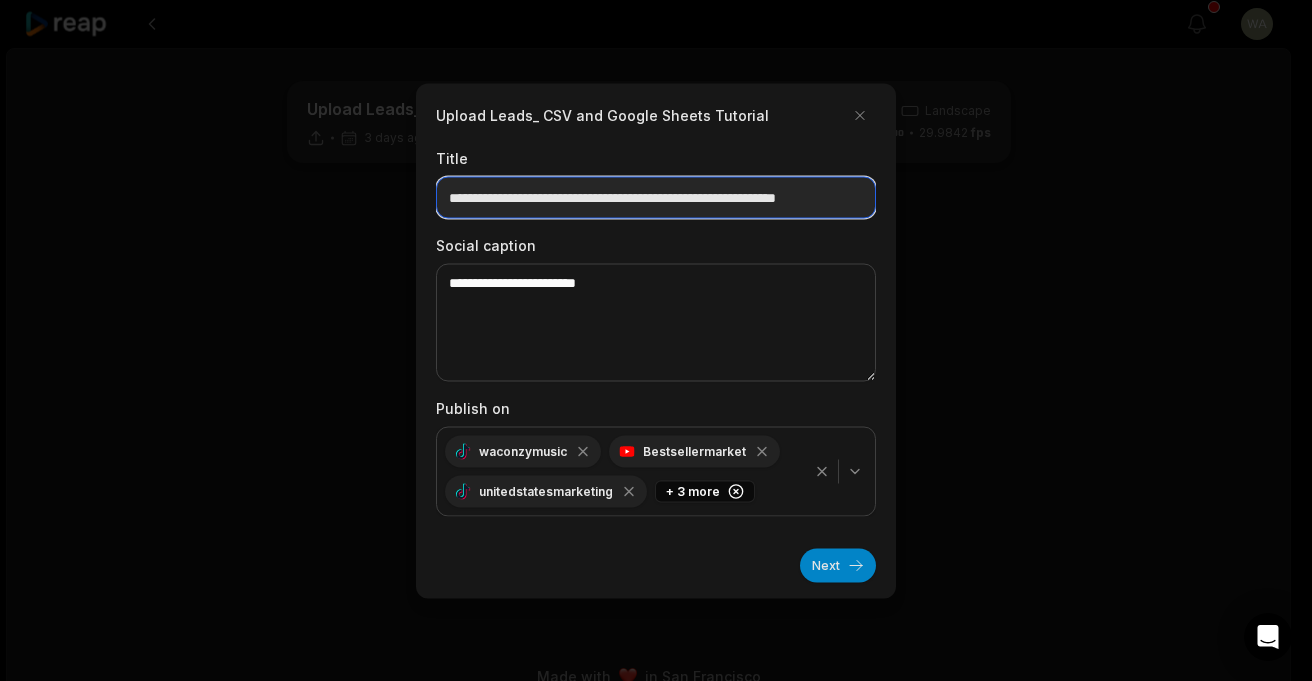 click on "**********" at bounding box center (656, 197) 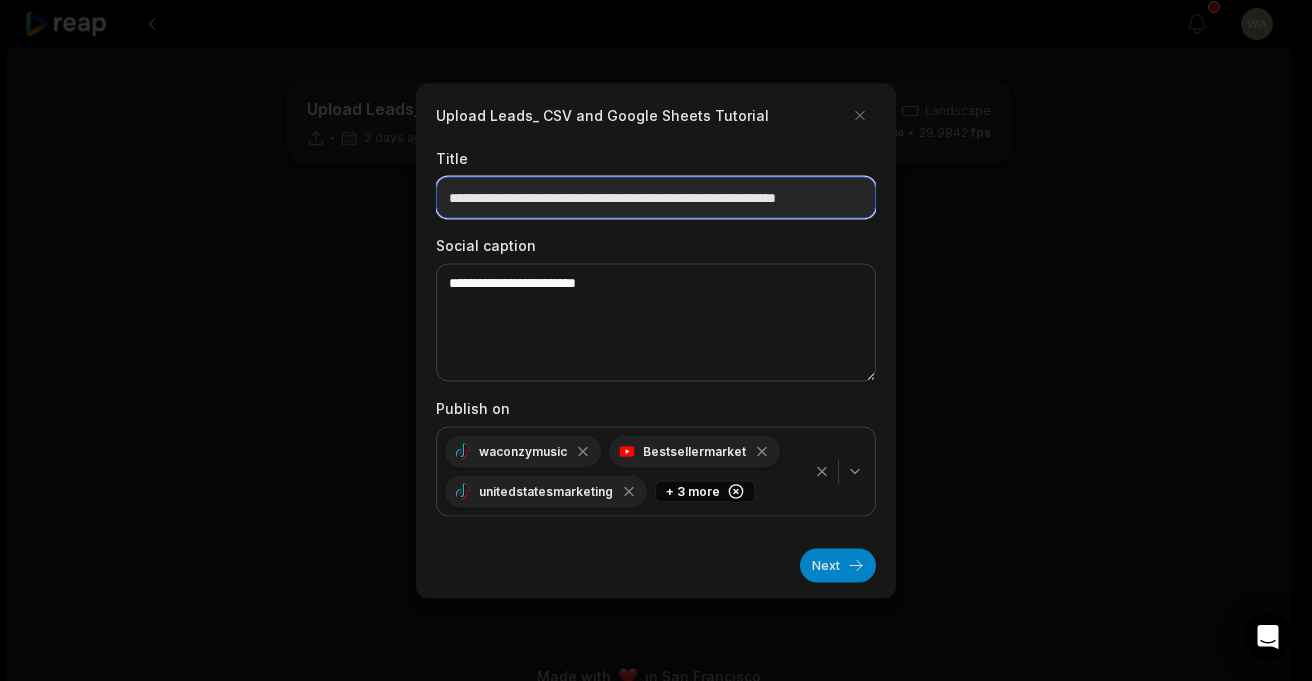 click on "**********" at bounding box center (656, 197) 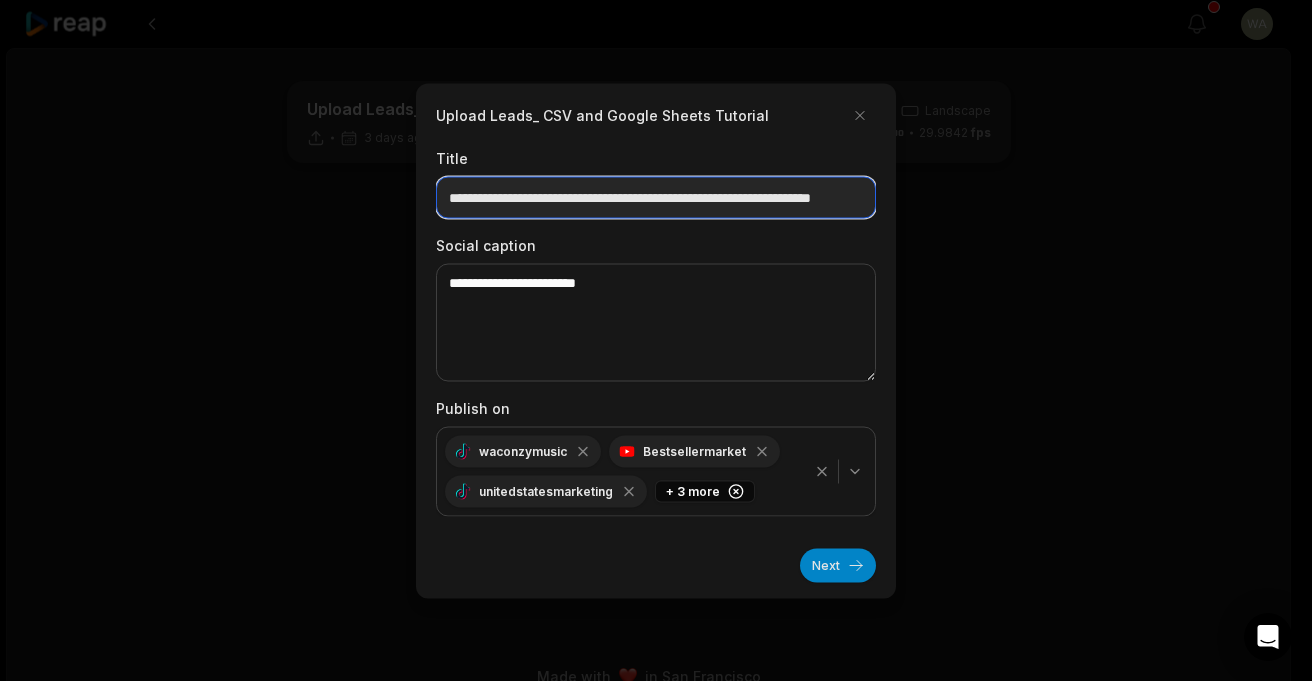 click on "**********" at bounding box center [656, 197] 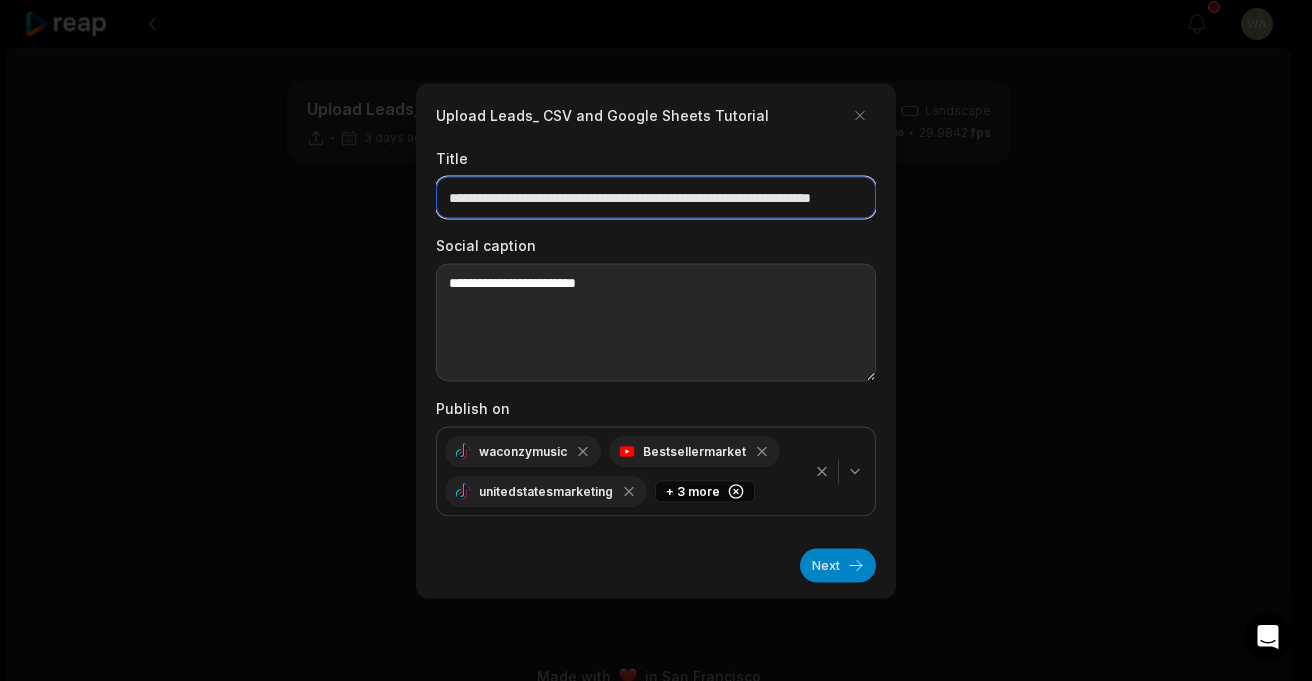 type on "**********" 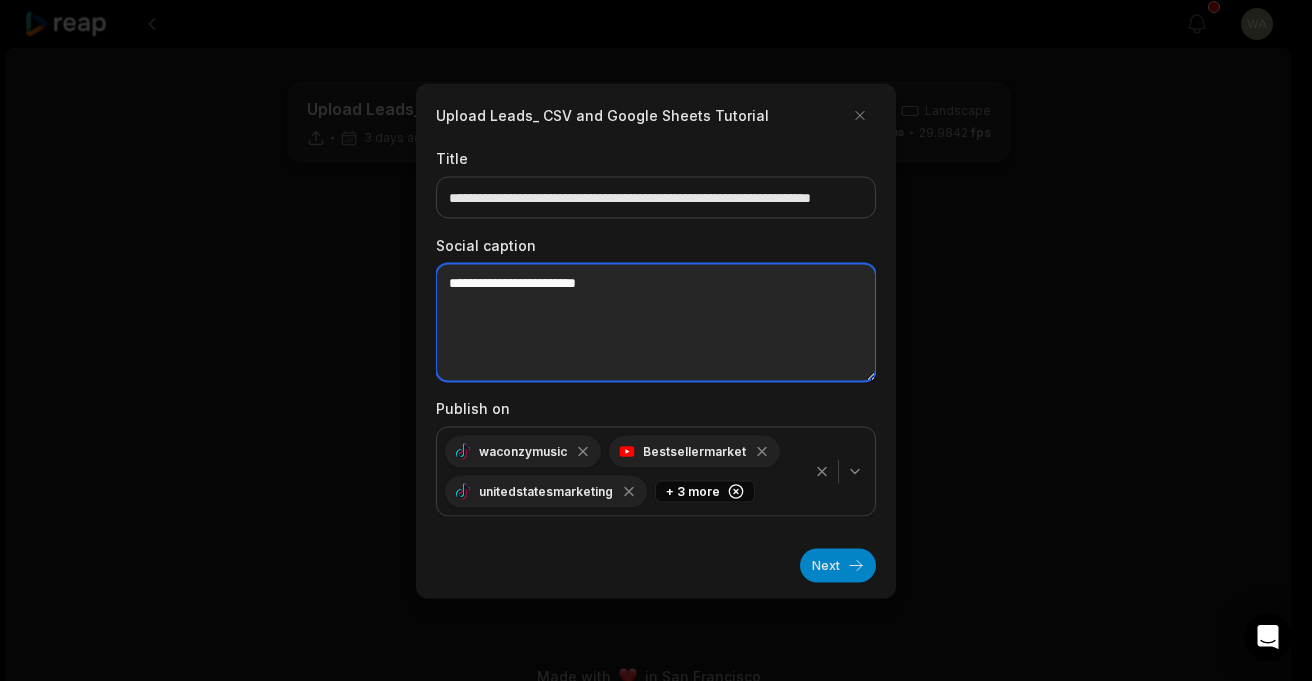 click on "**********" at bounding box center (656, 322) 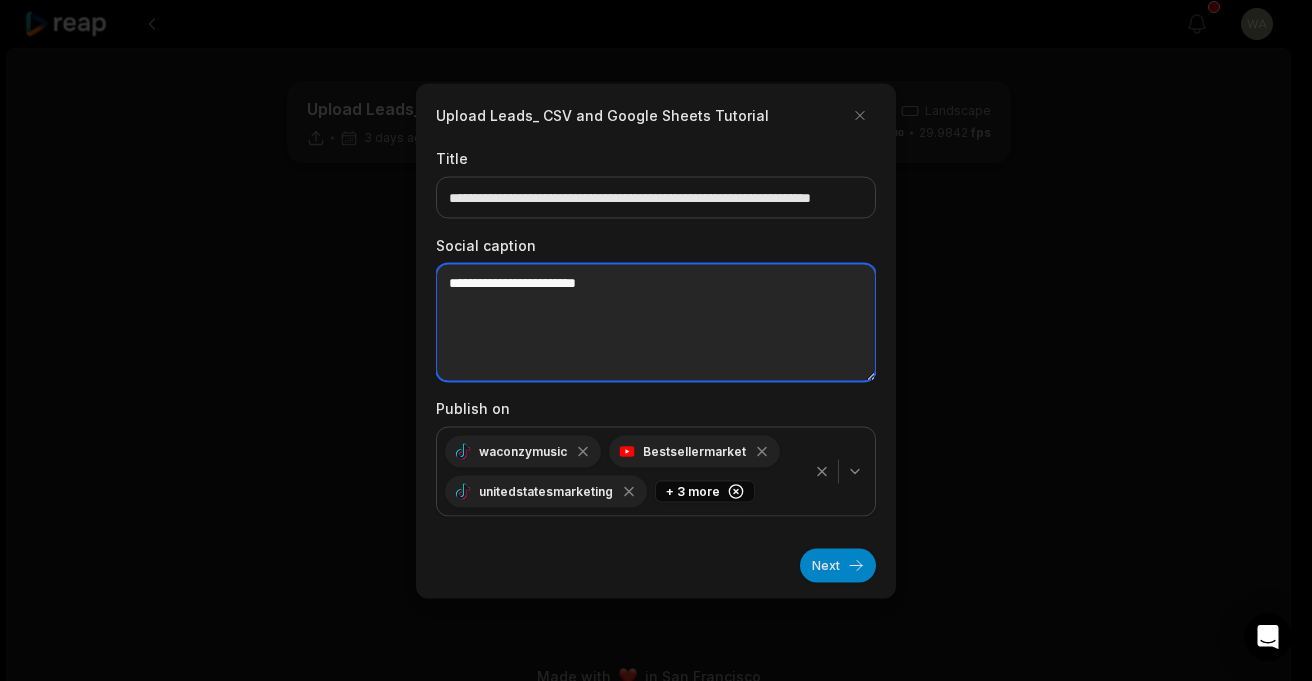paste on "**********" 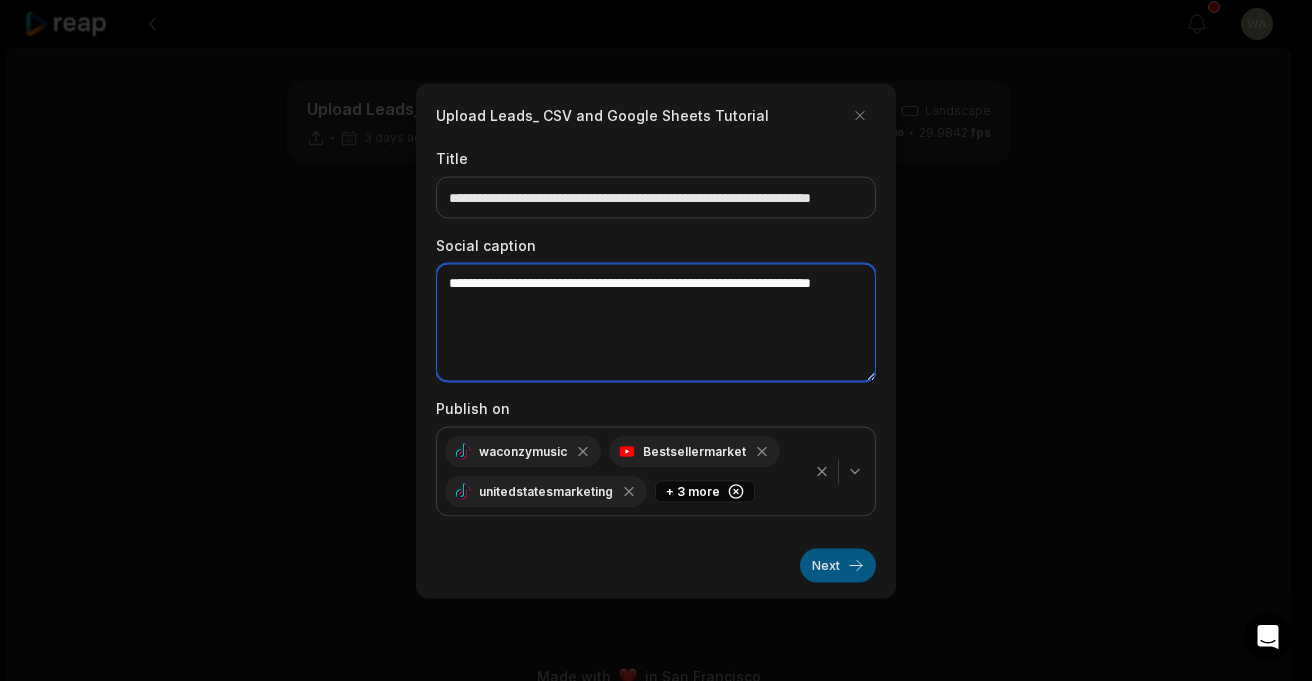 type on "**********" 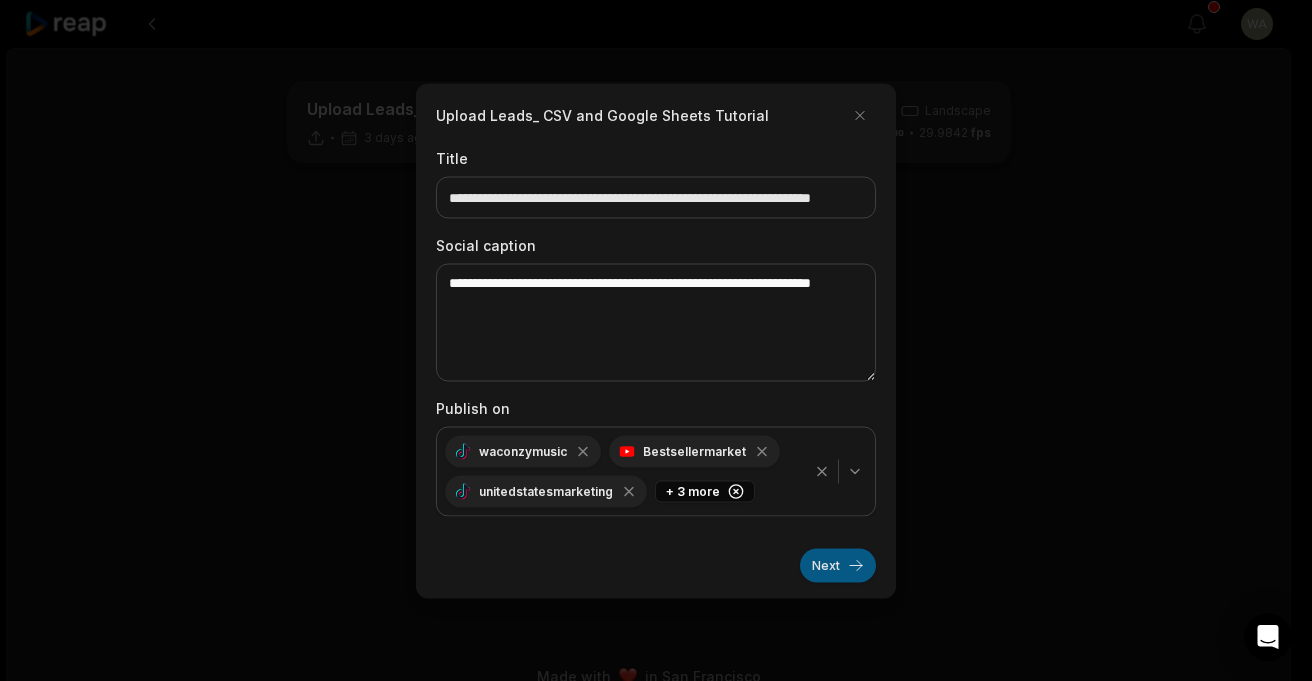 click on "Next" at bounding box center [838, 565] 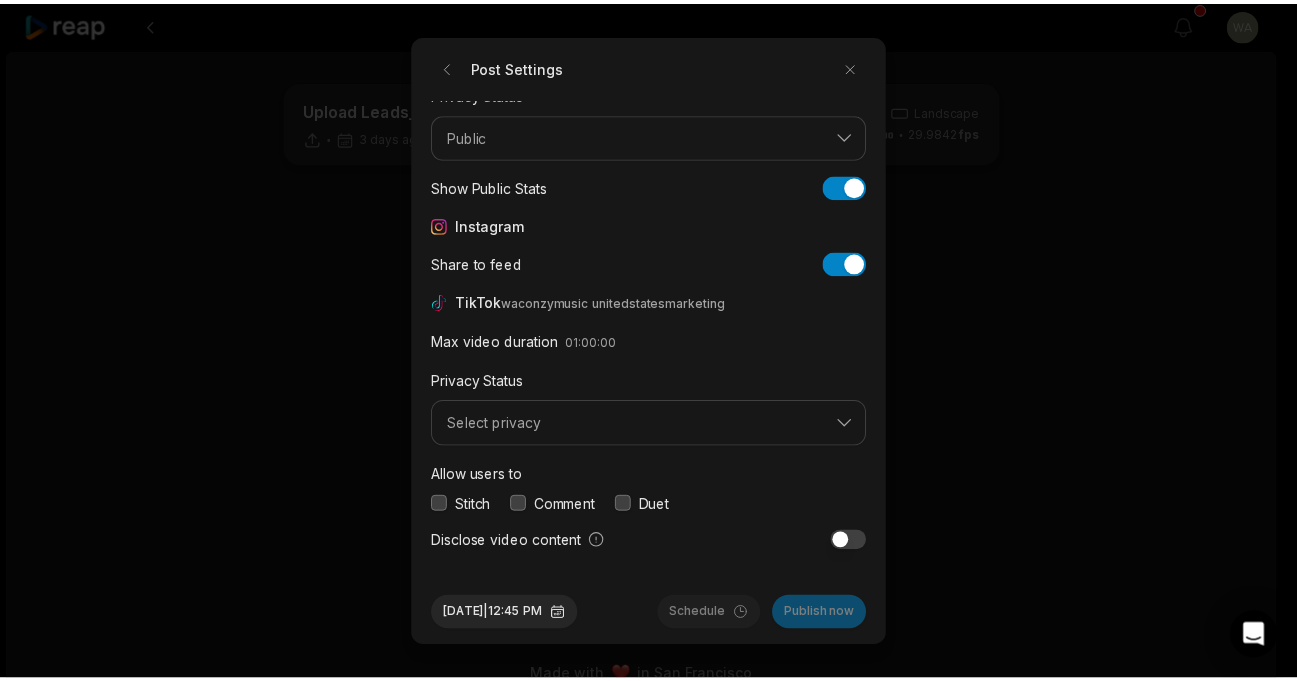 scroll, scrollTop: 75, scrollLeft: 0, axis: vertical 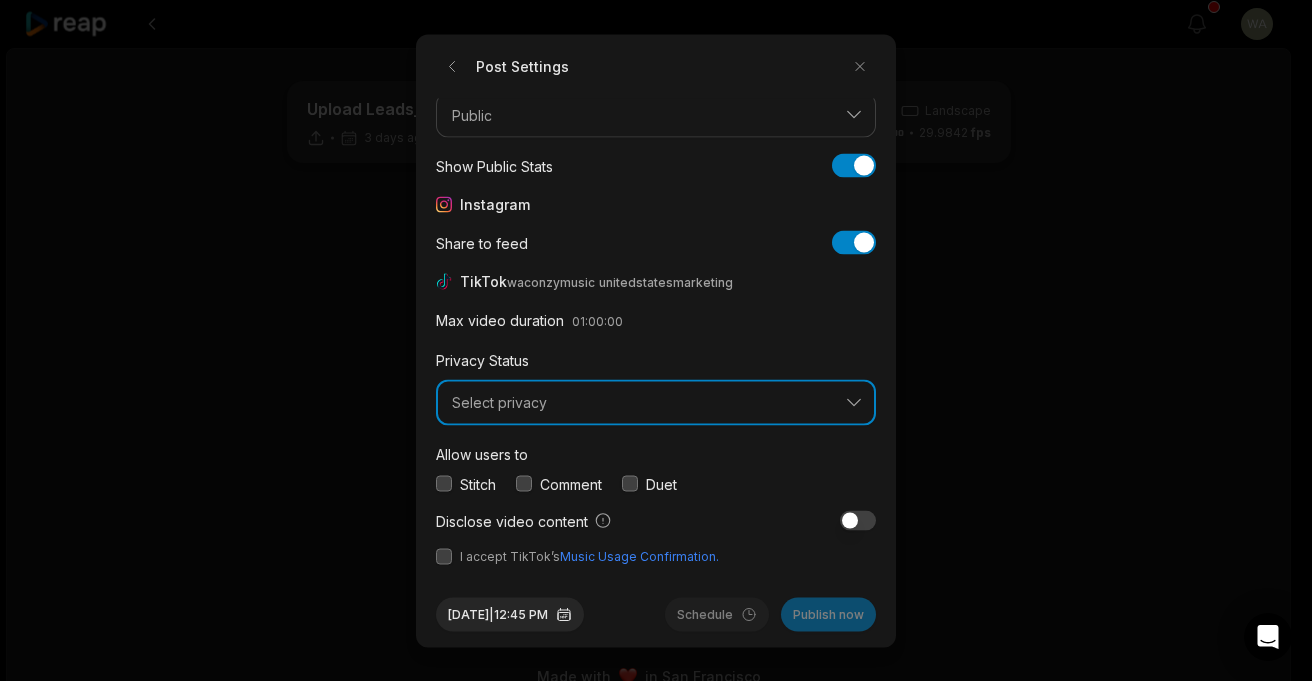 click on "Select privacy" at bounding box center (642, 403) 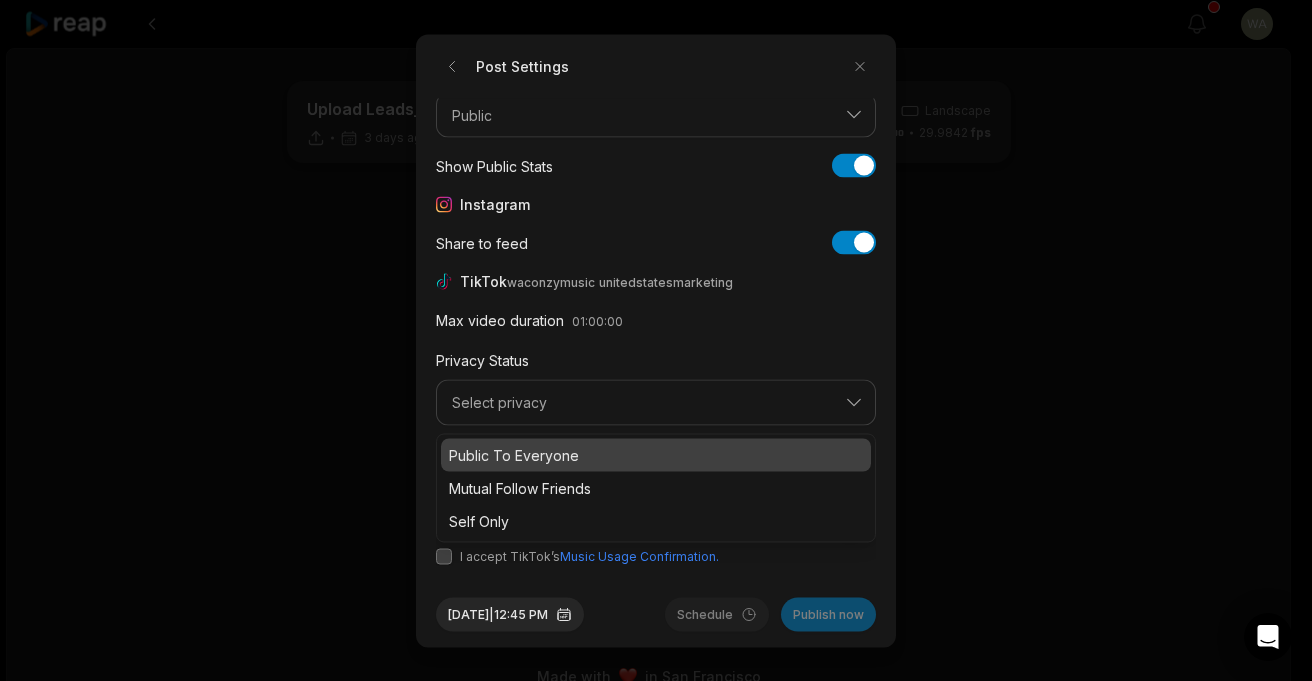 click on "Public To Everyone" at bounding box center [656, 454] 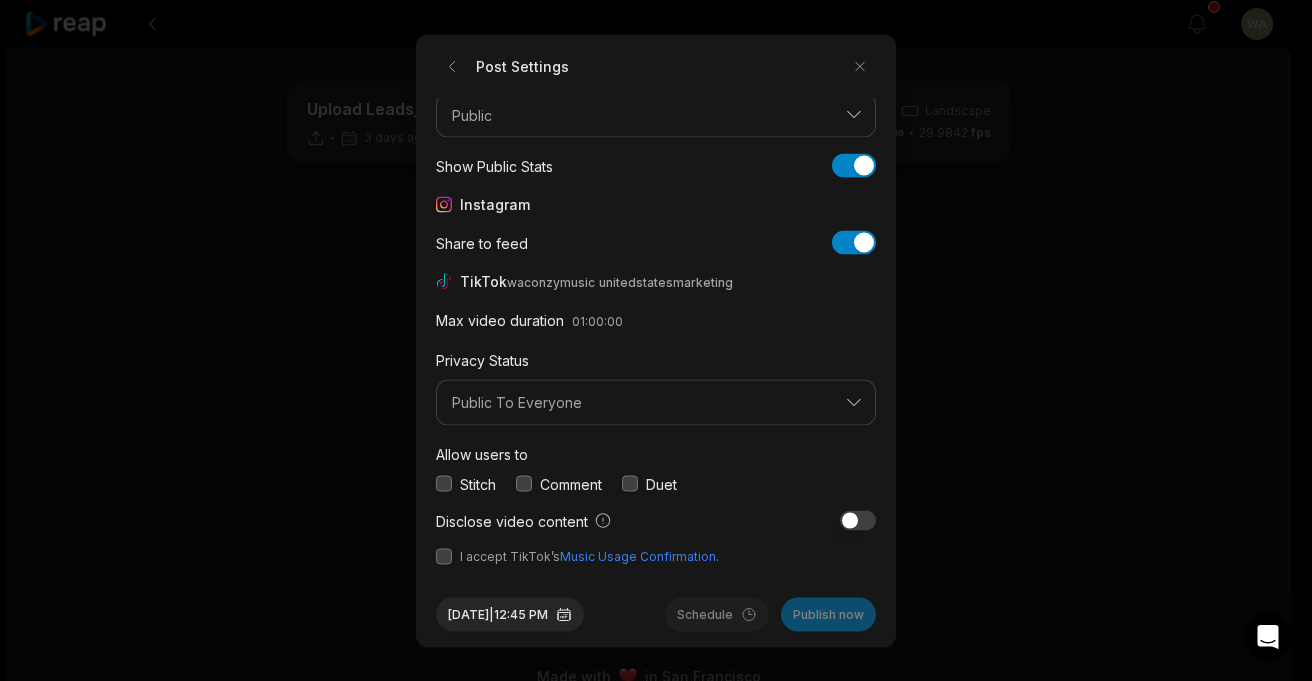 click at bounding box center [444, 484] 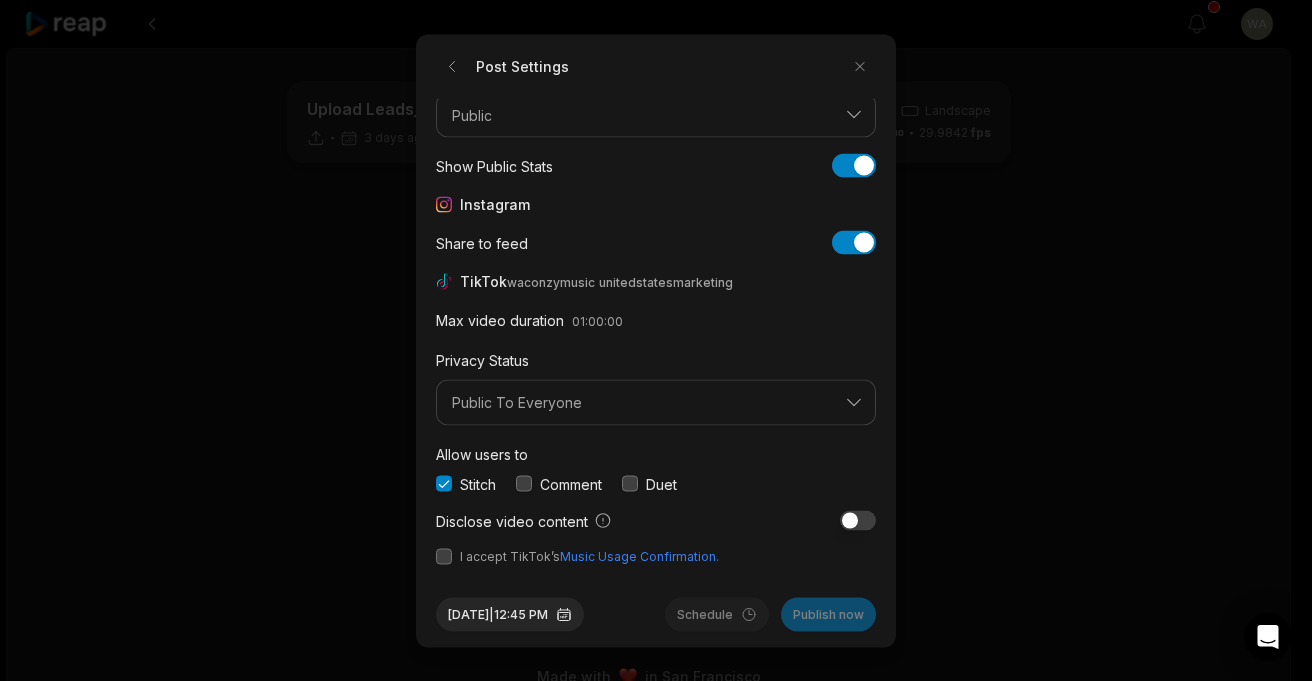 click at bounding box center (524, 484) 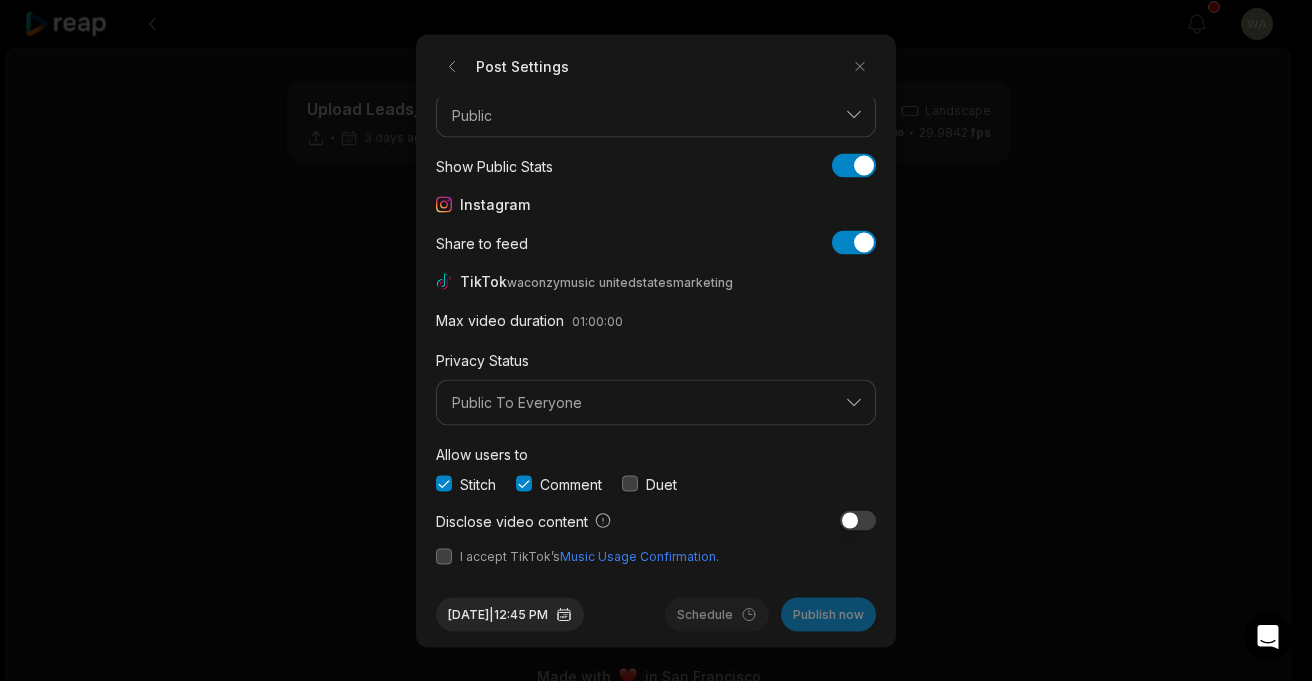 click on "Duet" at bounding box center (649, 483) 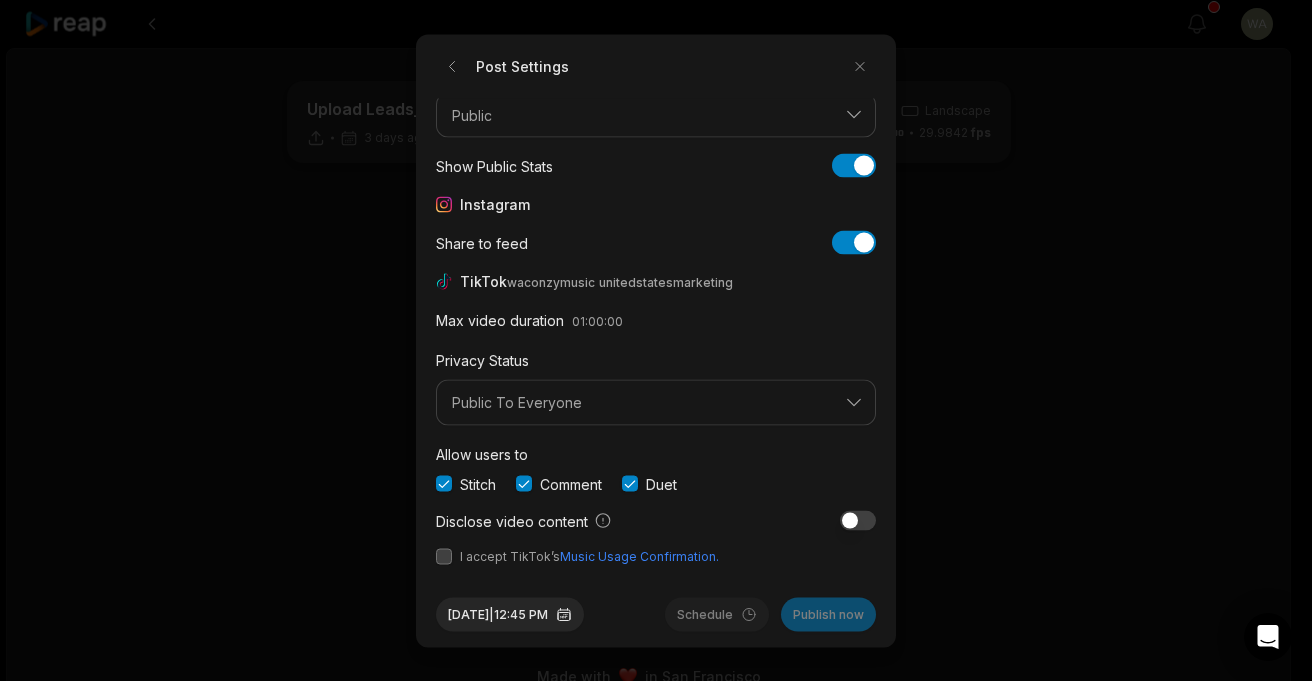 click at bounding box center (444, 556) 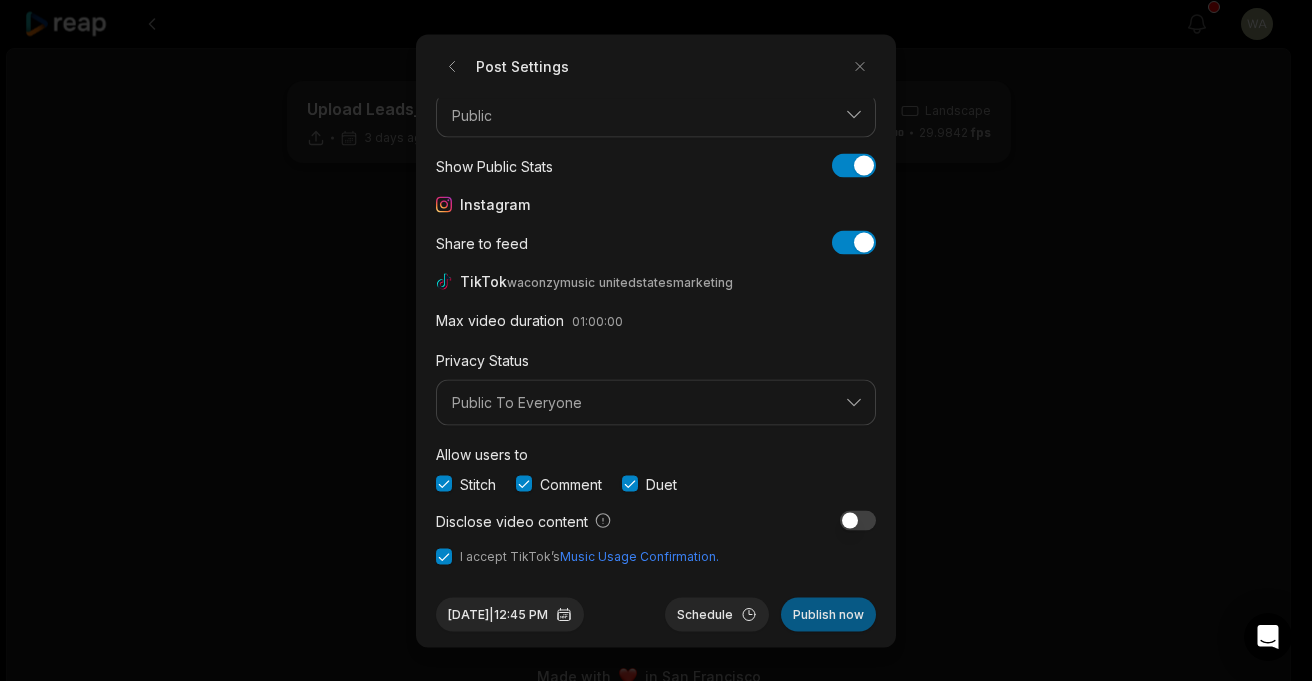 click on "Publish now" at bounding box center (828, 614) 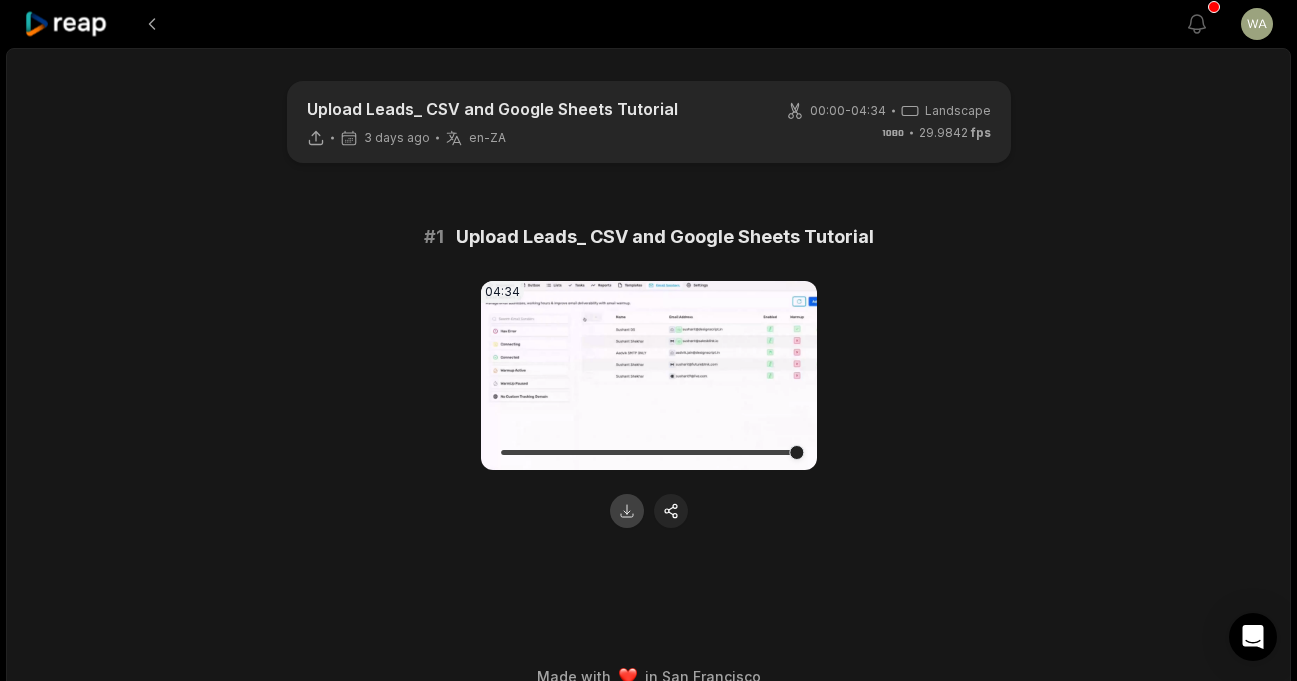 click at bounding box center [627, 511] 